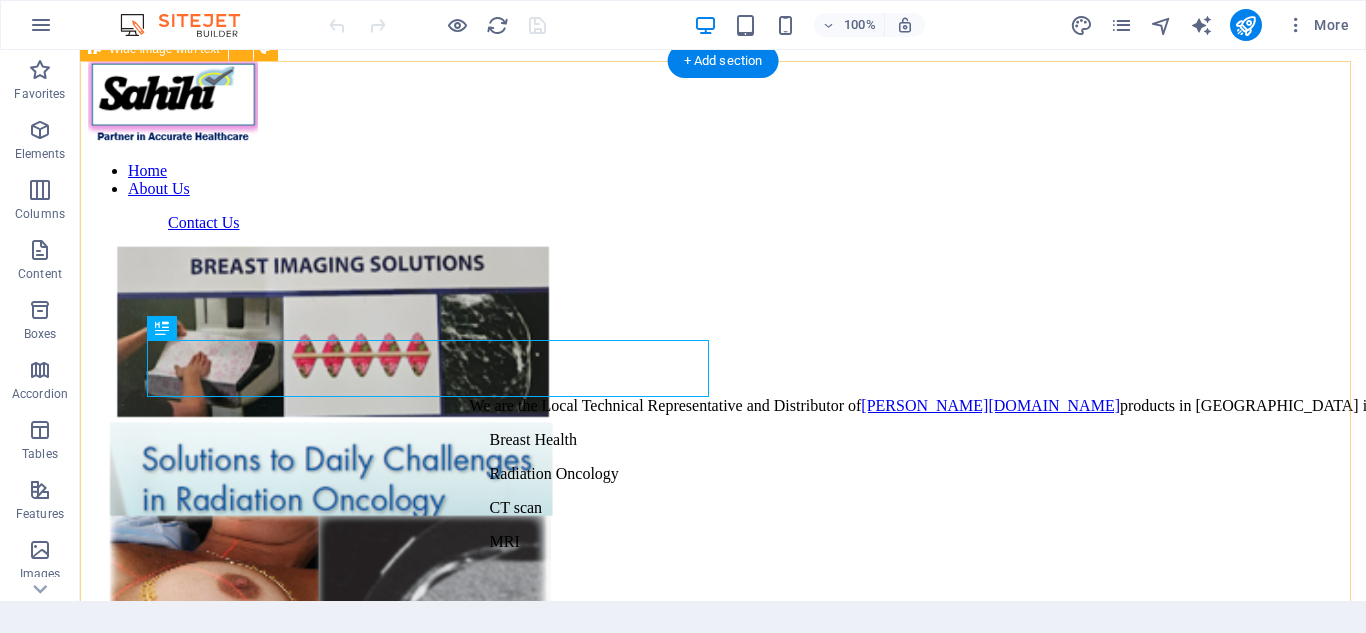 scroll, scrollTop: 807, scrollLeft: 0, axis: vertical 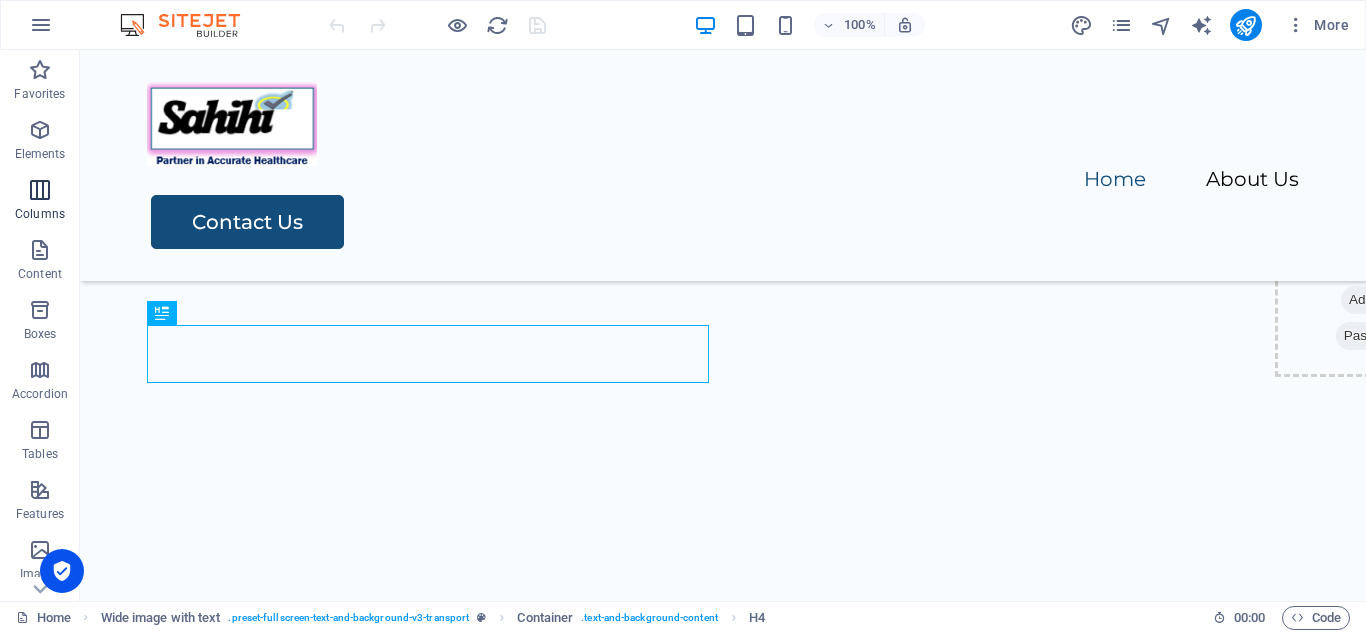 click at bounding box center (40, 190) 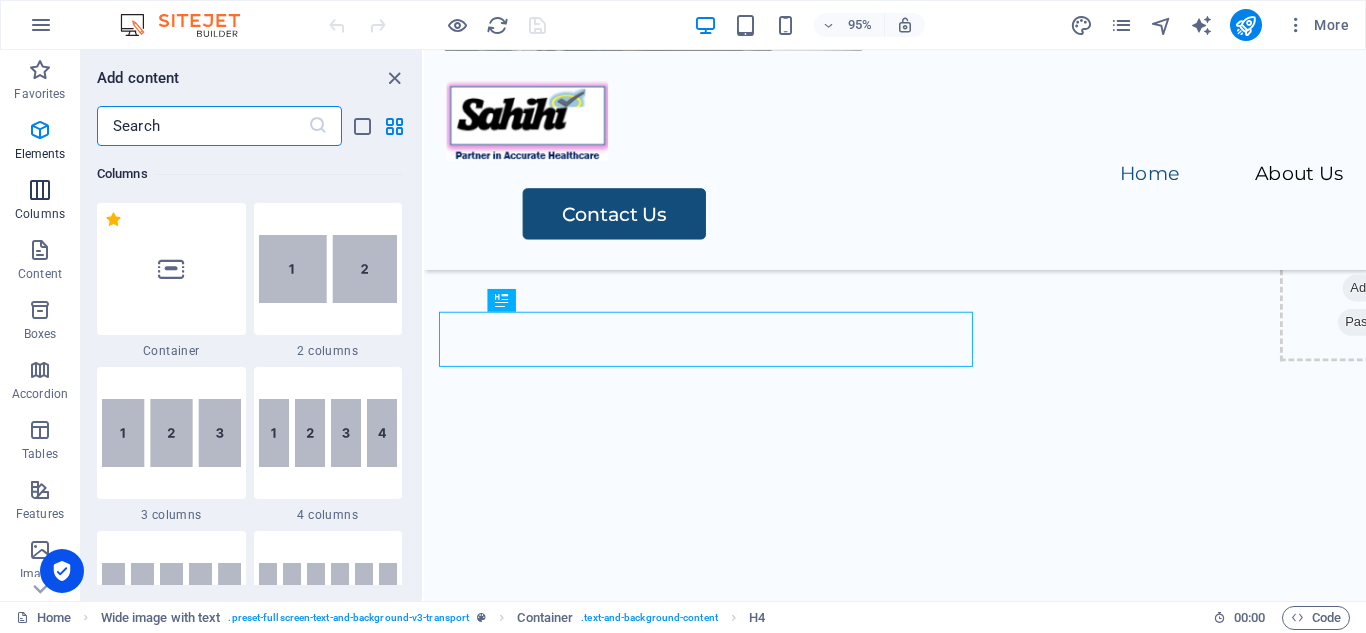 scroll, scrollTop: 990, scrollLeft: 0, axis: vertical 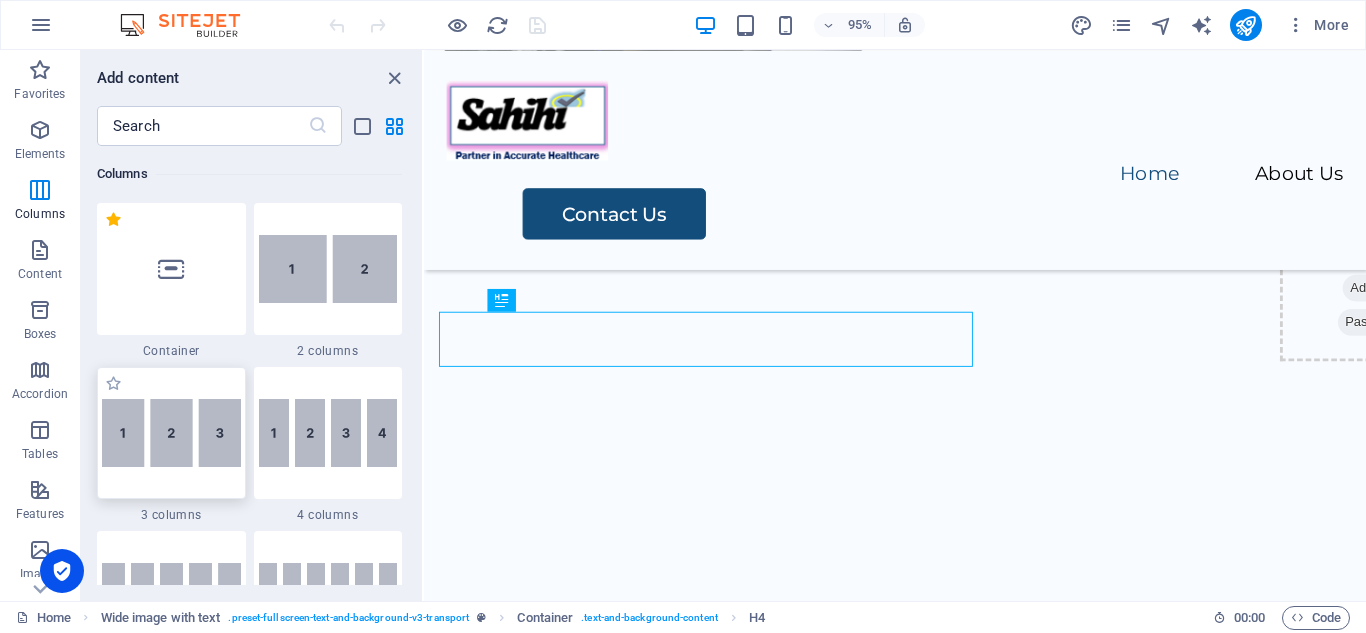 click at bounding box center [171, 433] 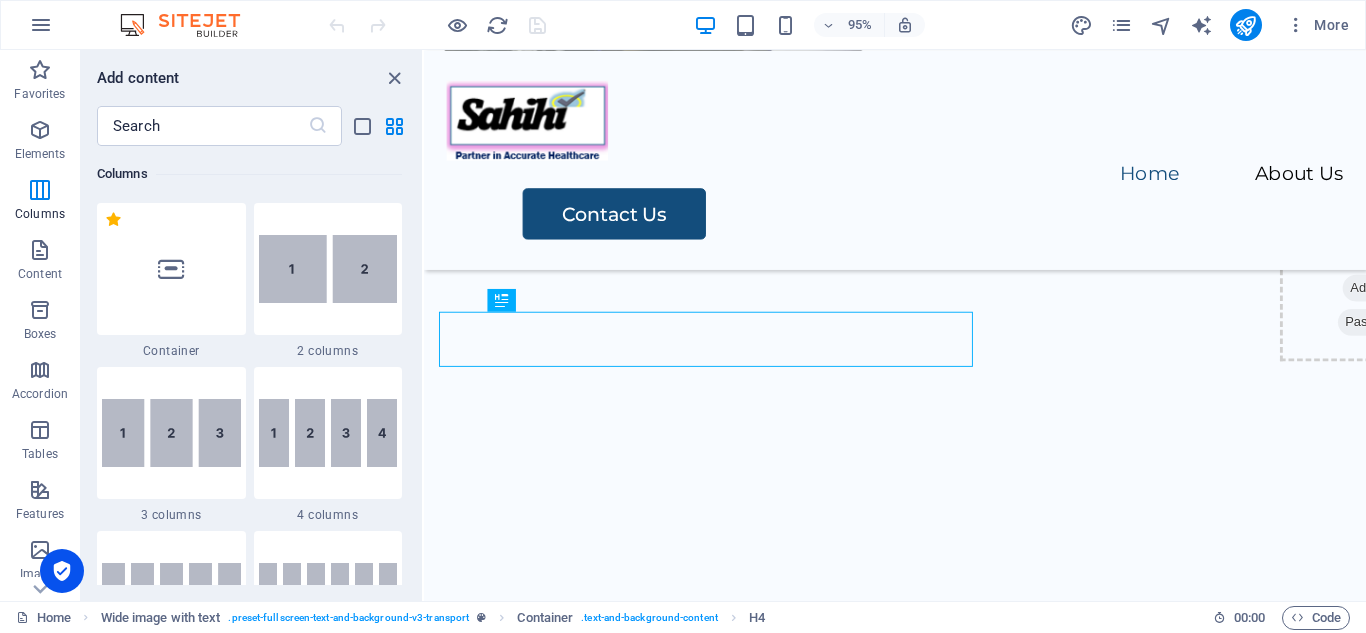 scroll, scrollTop: 1587, scrollLeft: 0, axis: vertical 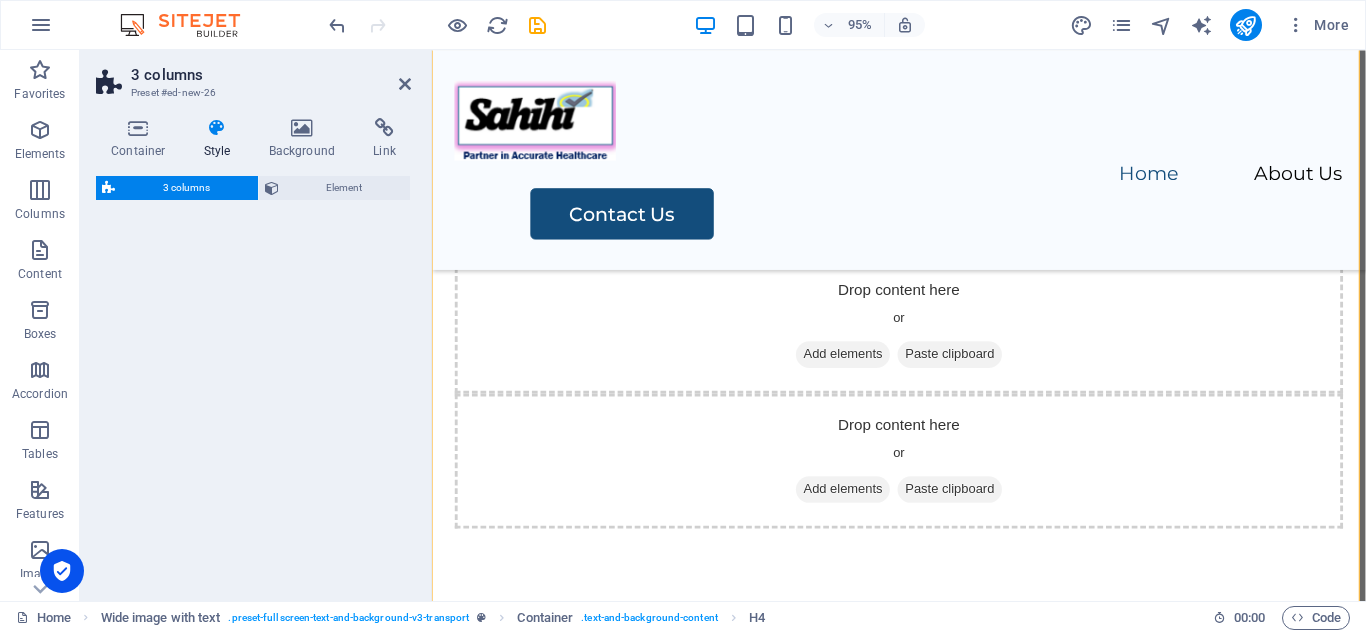 select on "rem" 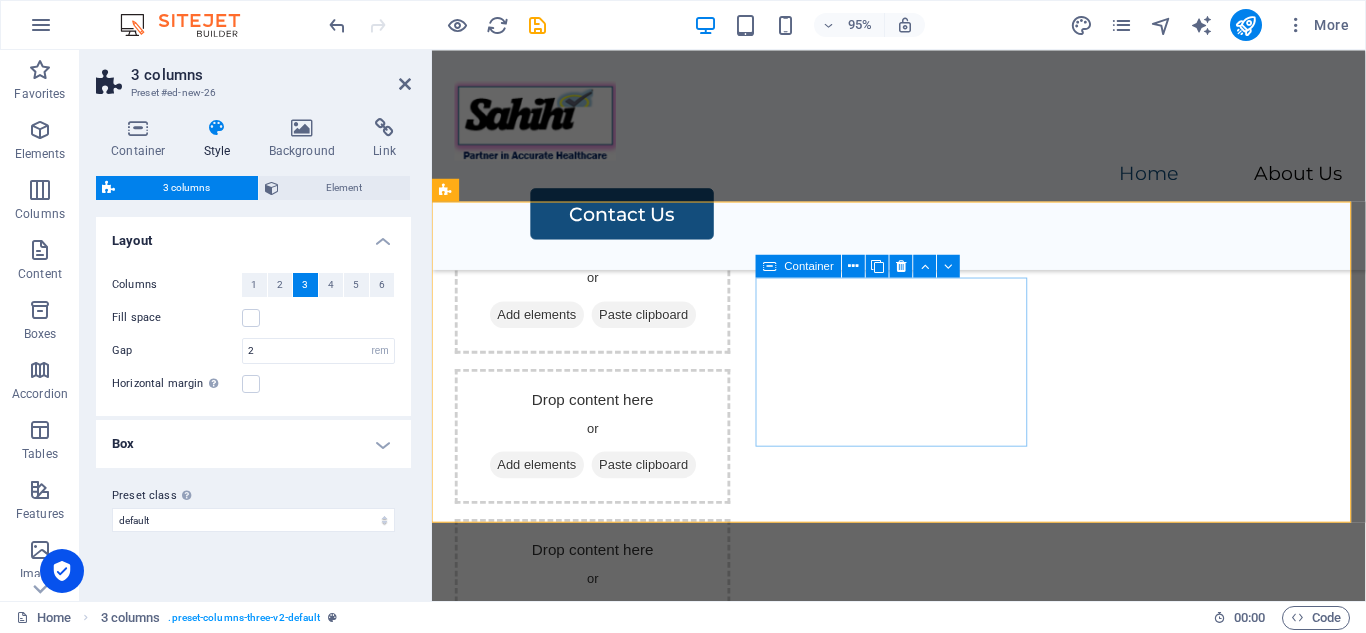 scroll, scrollTop: 1387, scrollLeft: 0, axis: vertical 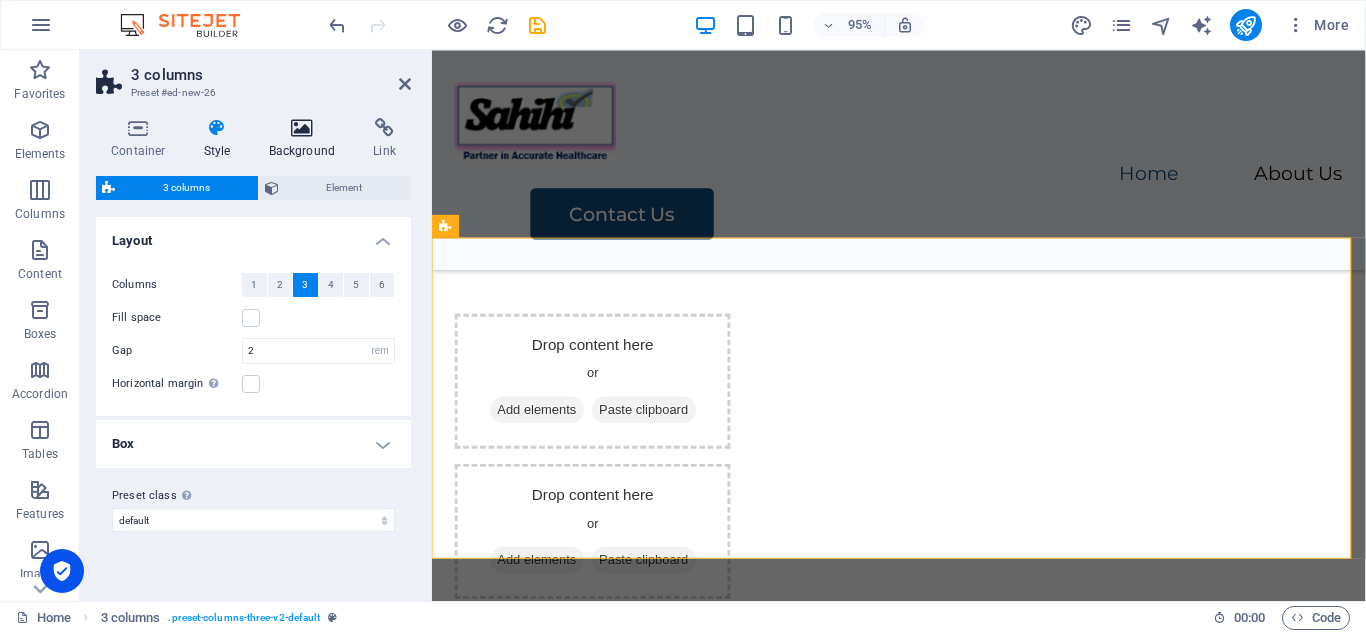 click at bounding box center [302, 128] 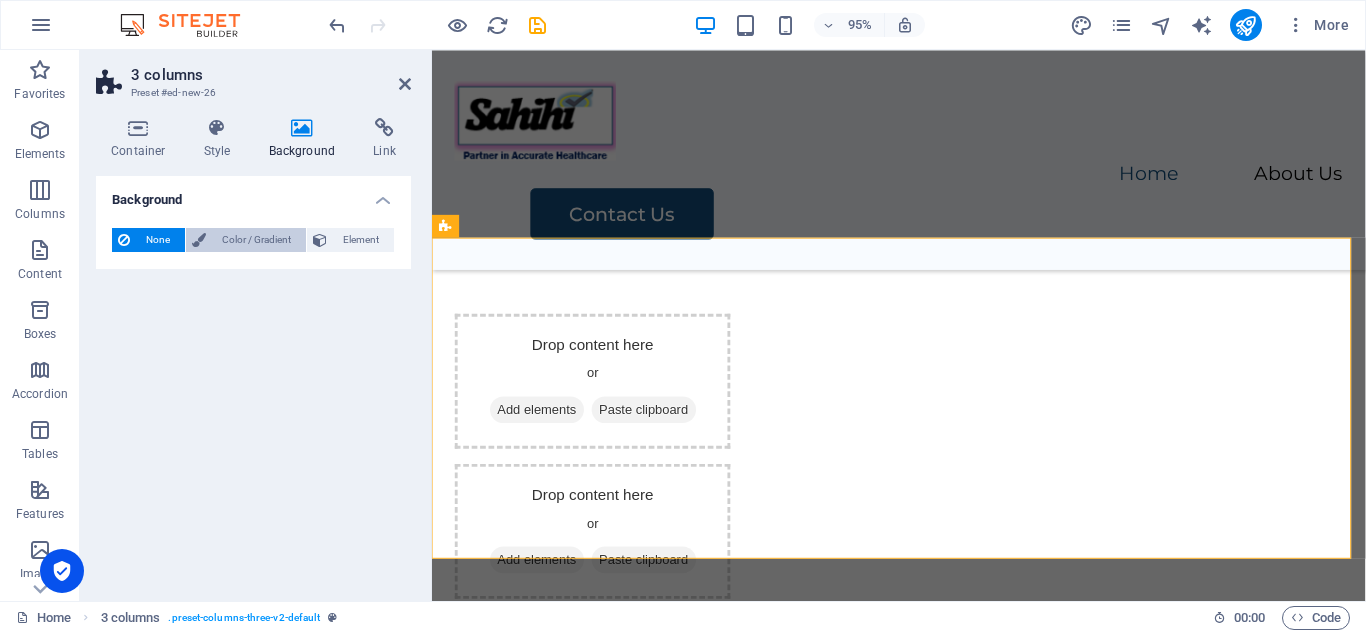 click on "Color / Gradient" at bounding box center (256, 240) 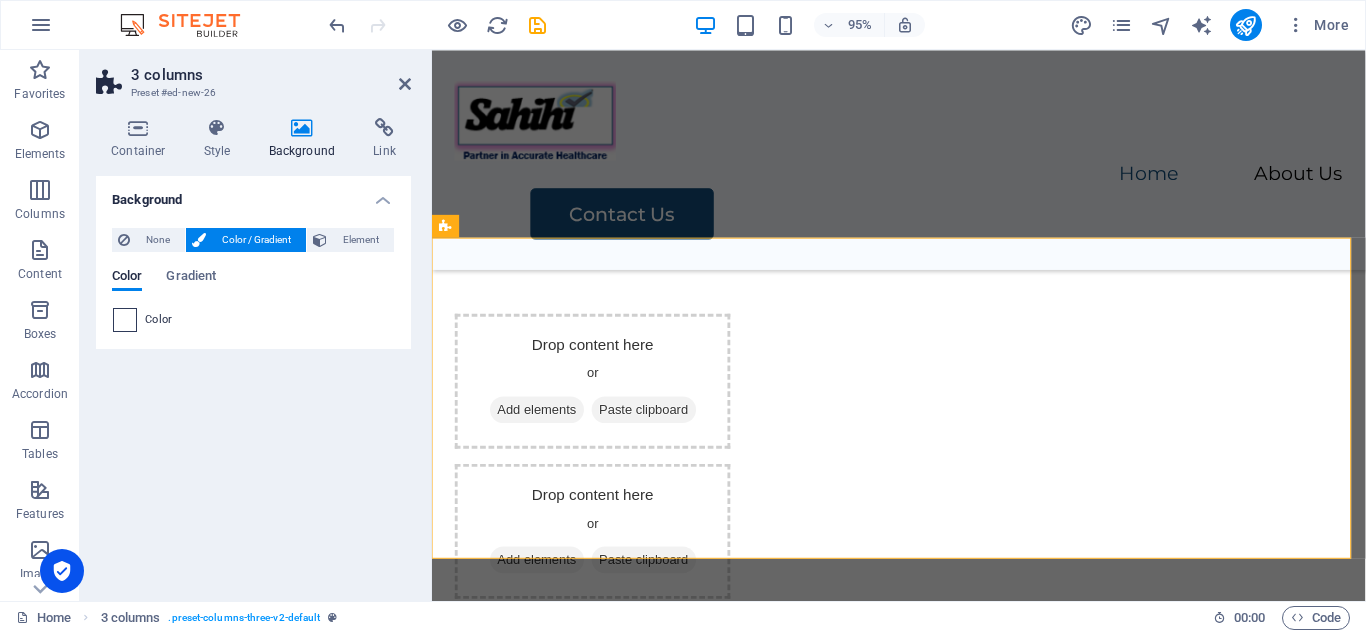 click at bounding box center (125, 320) 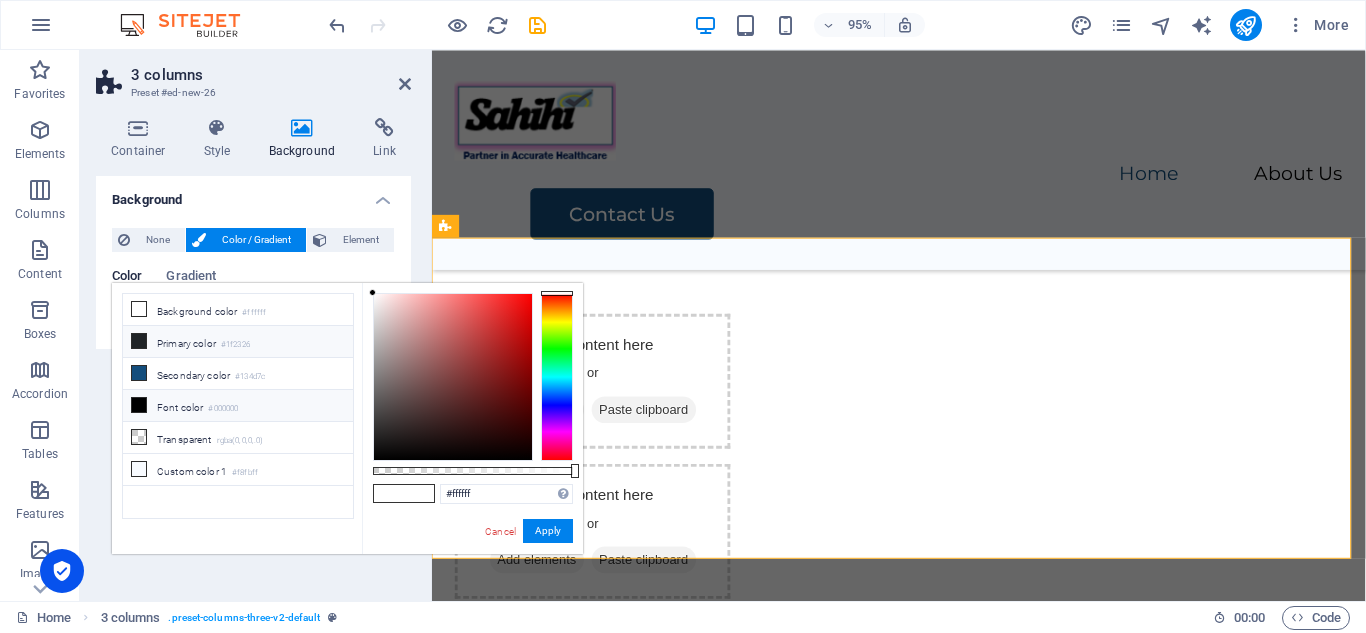 click at bounding box center (139, 341) 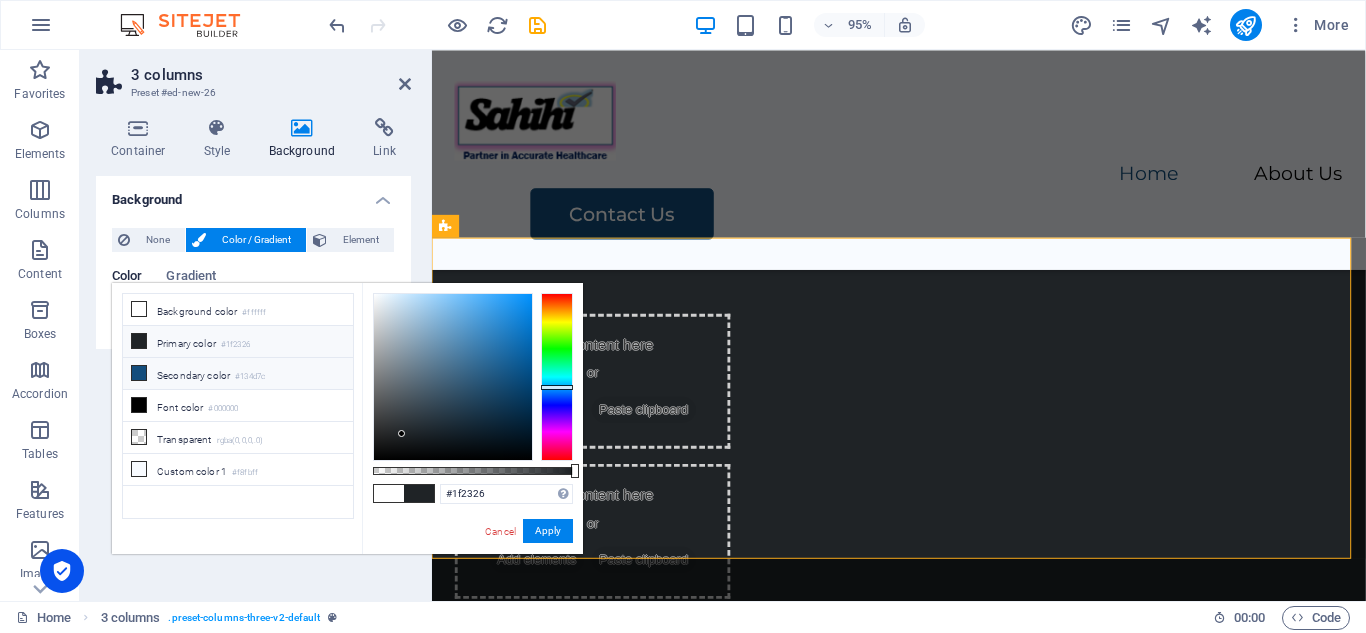 click at bounding box center (139, 373) 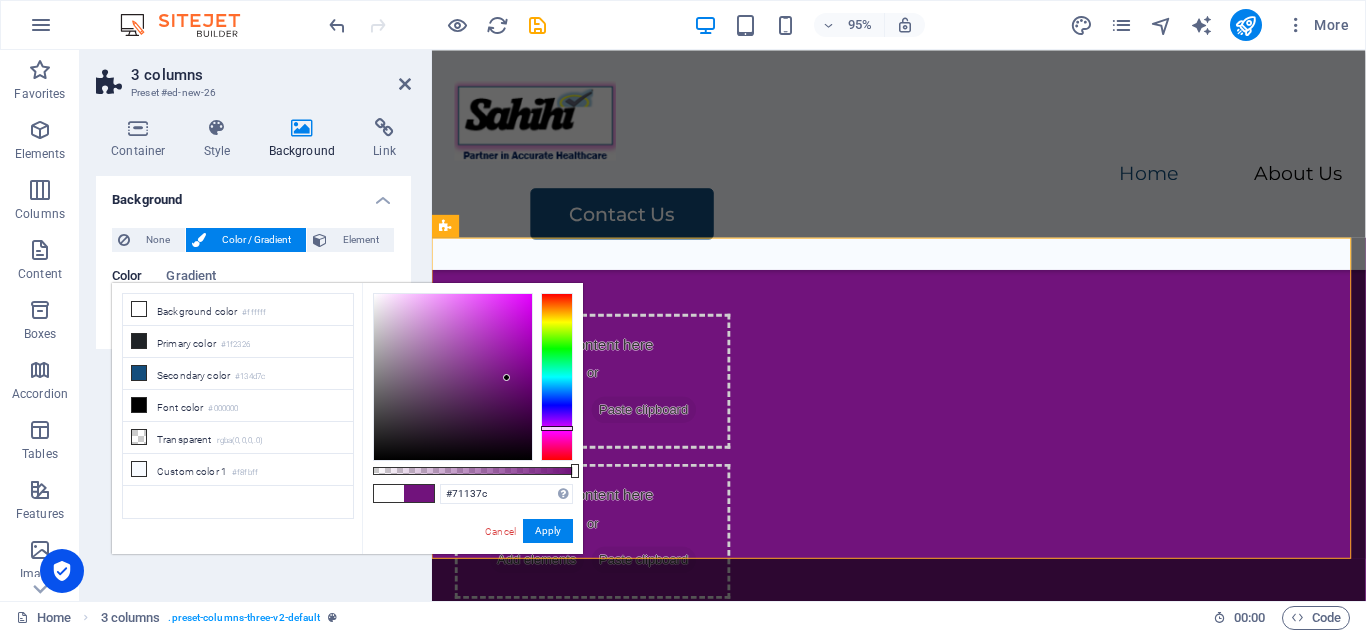 drag, startPoint x: 551, startPoint y: 386, endPoint x: 559, endPoint y: 428, distance: 42.755116 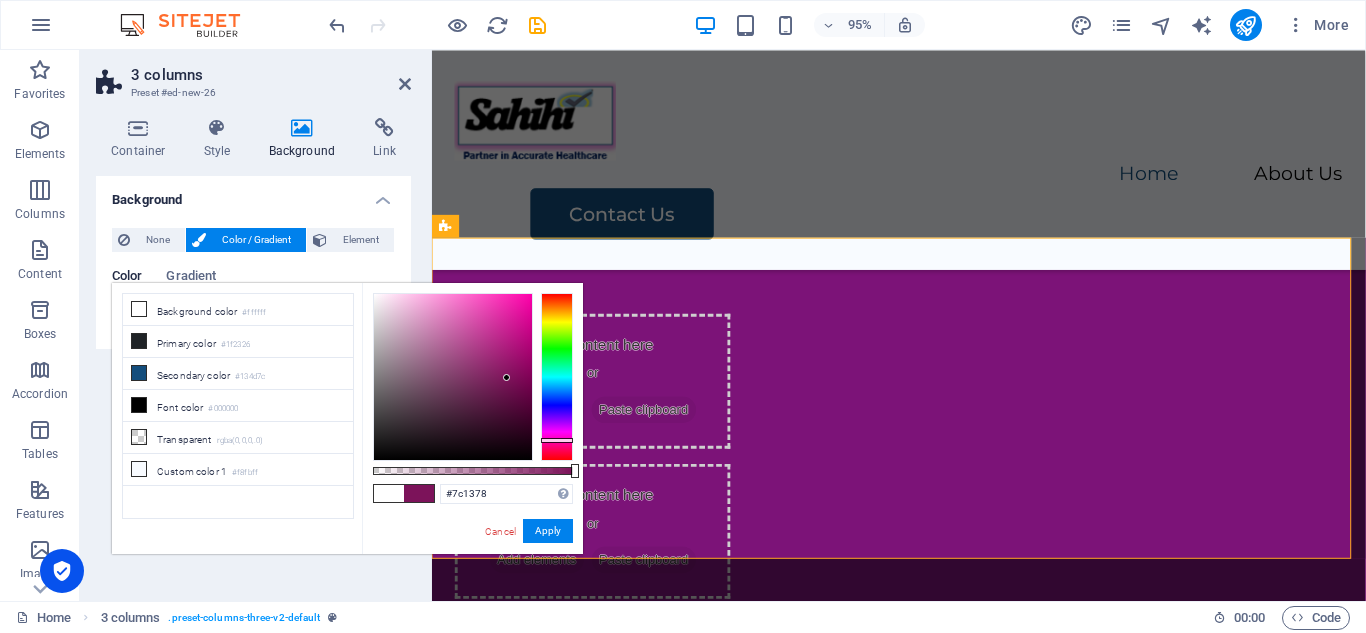 type on "#7c137c" 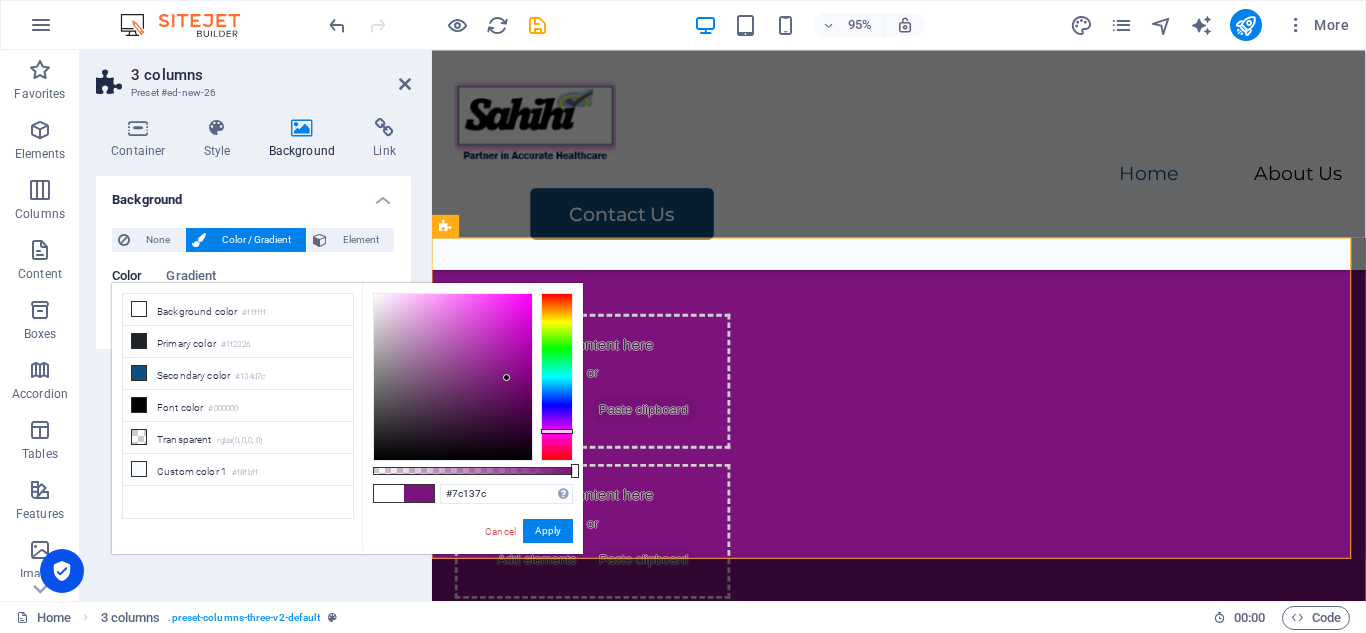 click at bounding box center (557, 431) 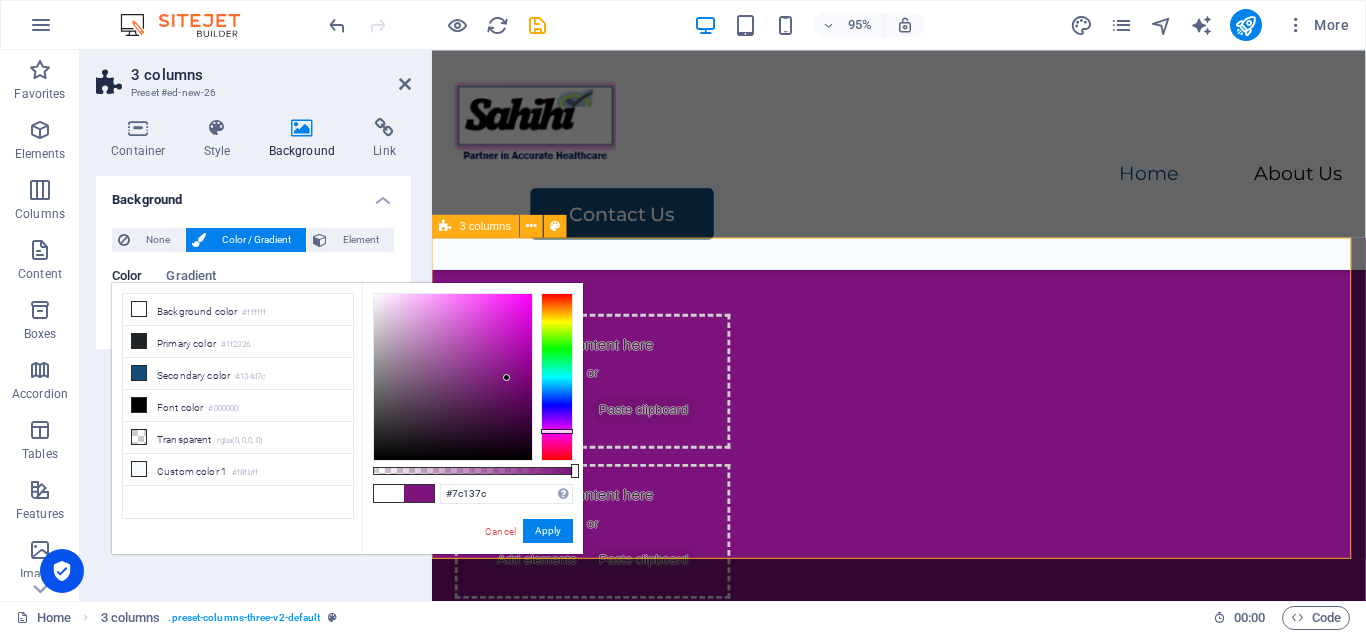 click on "Drop content here or  Add elements  Paste clipboard Drop content here or  Add elements  Paste clipboard Drop content here or  Add elements  Paste clipboard" at bounding box center (923, 556) 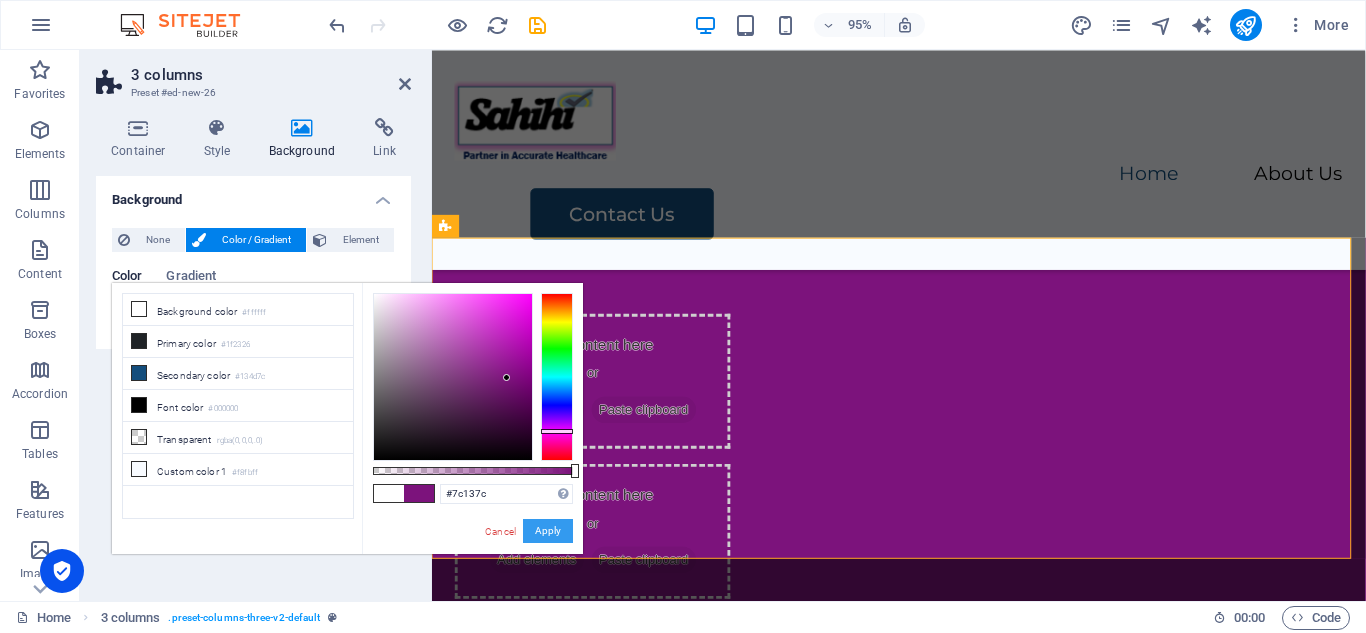 click on "Apply" at bounding box center [548, 531] 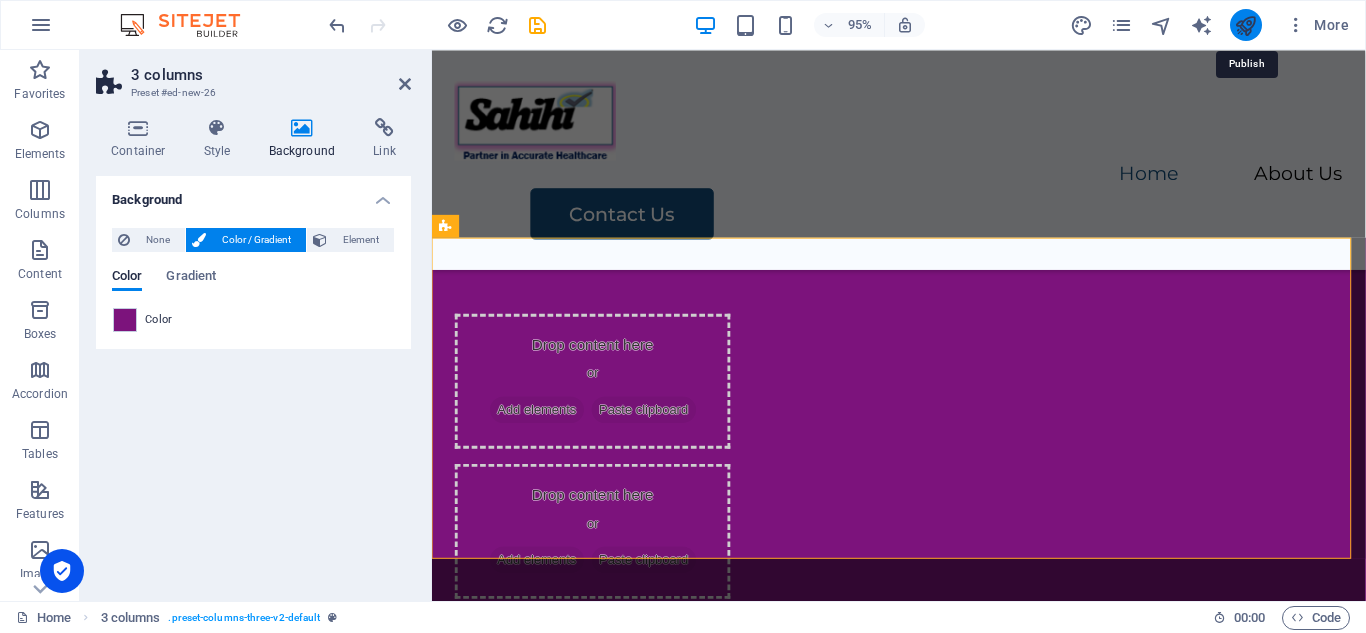 click at bounding box center [1245, 25] 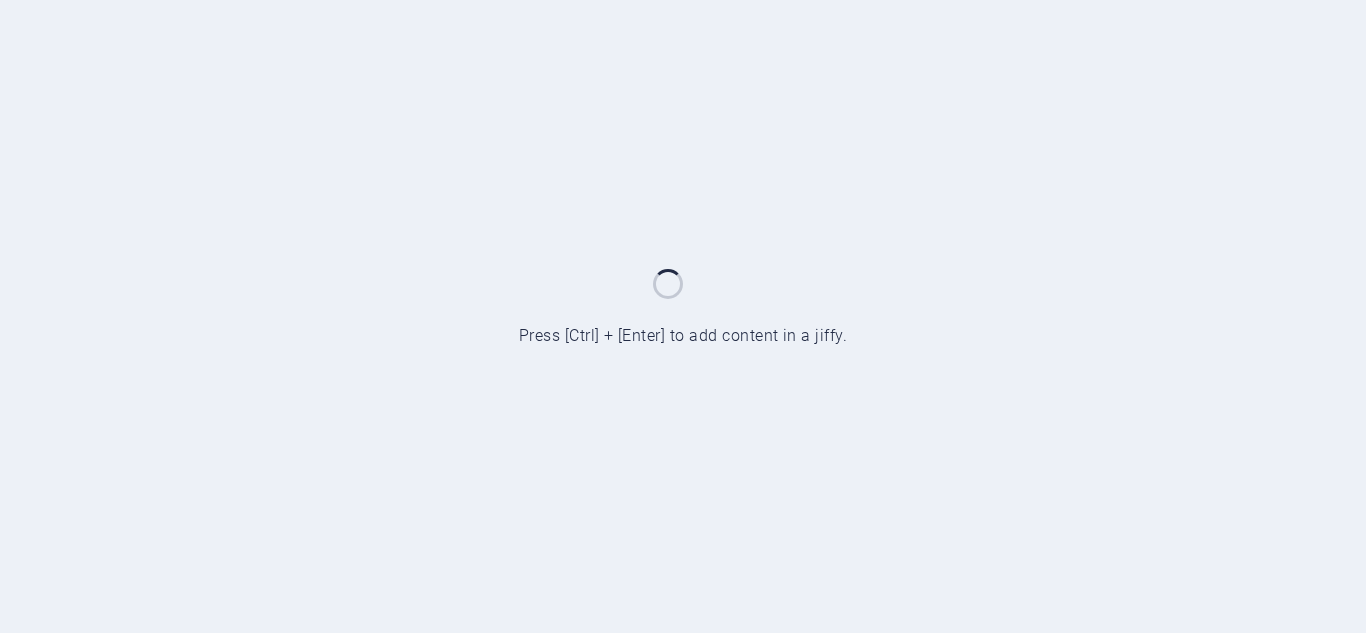 scroll, scrollTop: 0, scrollLeft: 0, axis: both 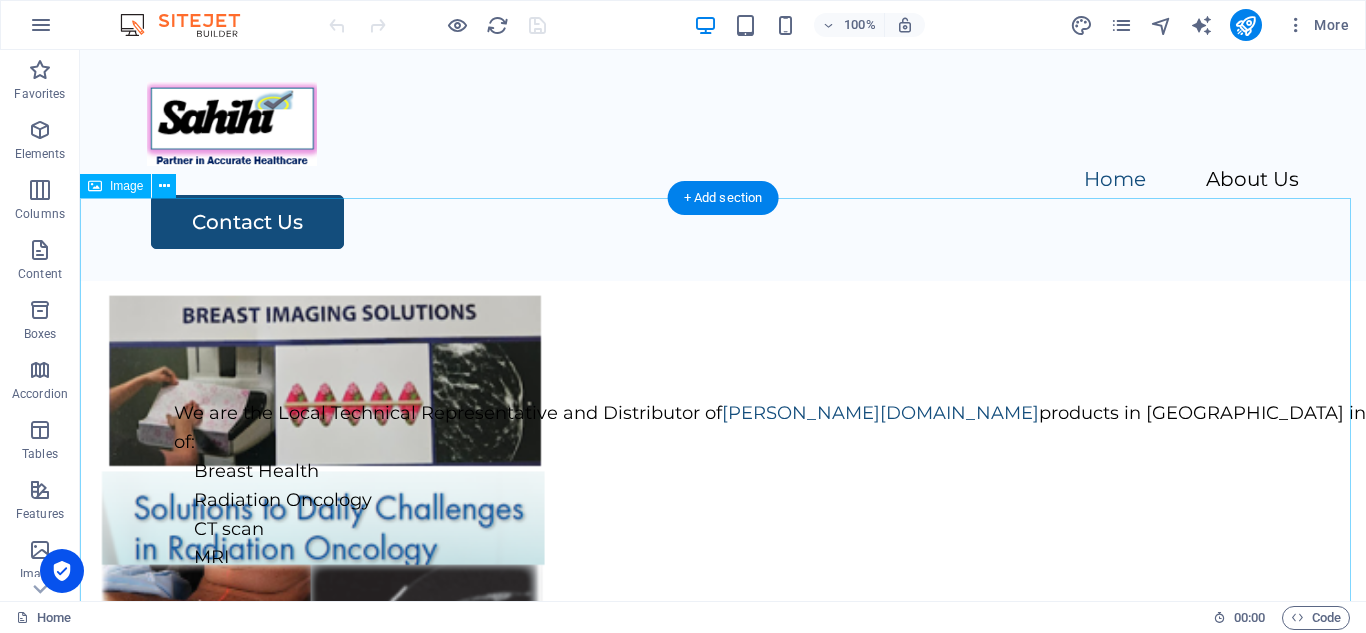 click at bounding box center [723, 616] 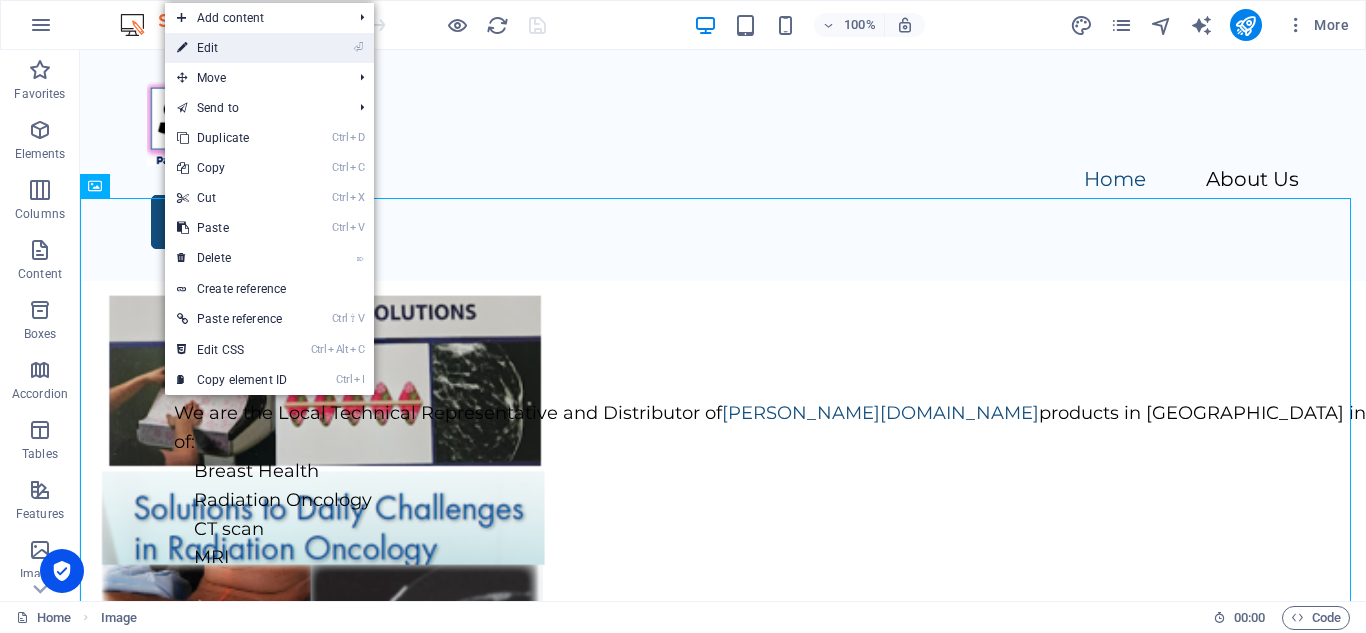 click on "⏎  Edit" at bounding box center (232, 48) 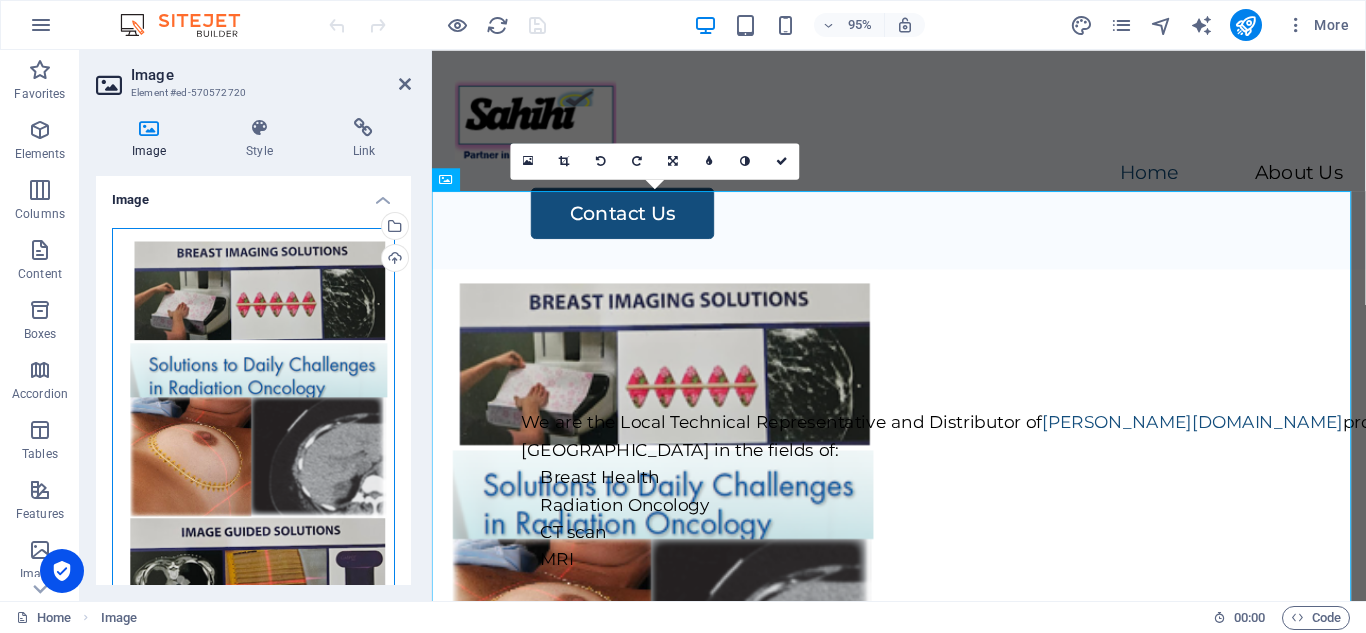 drag, startPoint x: 240, startPoint y: 319, endPoint x: 196, endPoint y: 332, distance: 45.88028 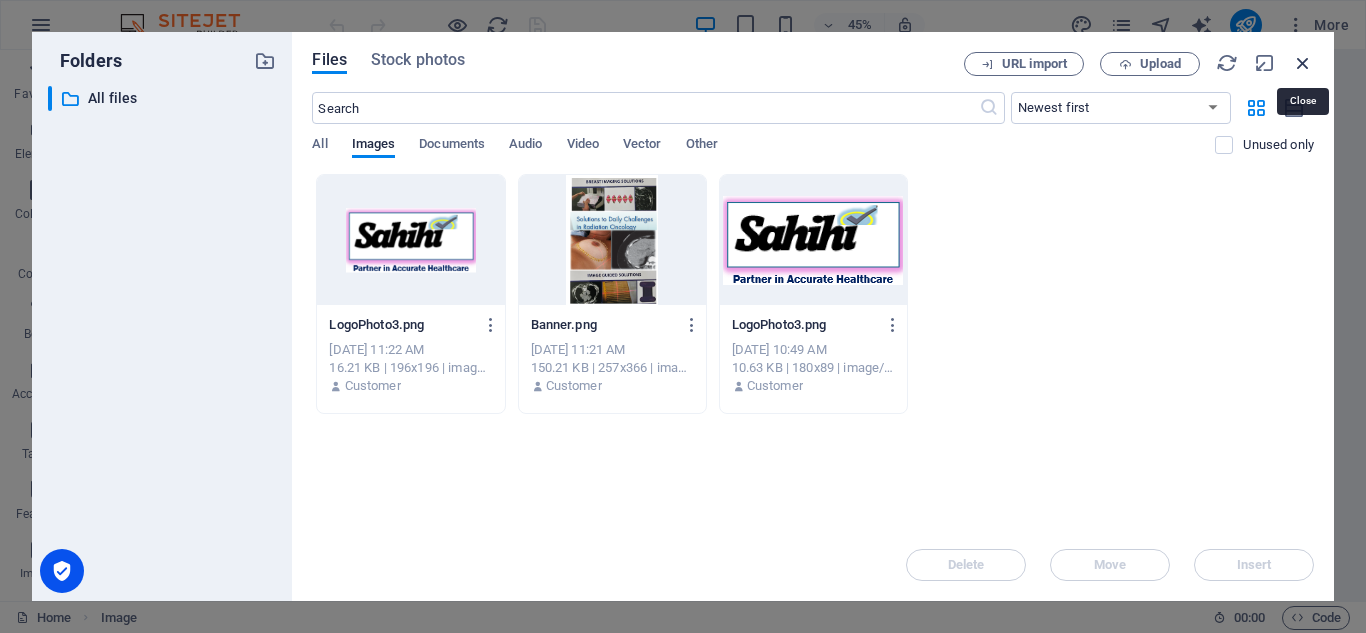 drag, startPoint x: 1303, startPoint y: 62, endPoint x: 915, endPoint y: 13, distance: 391.08182 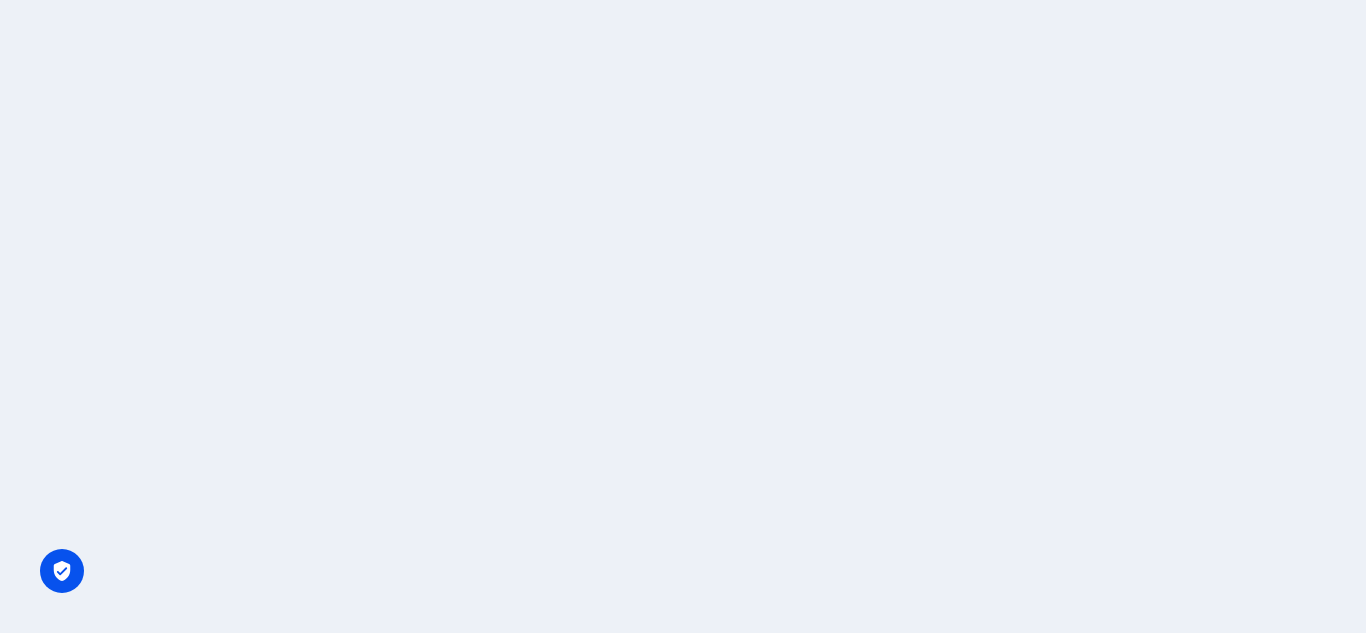 scroll, scrollTop: 0, scrollLeft: 0, axis: both 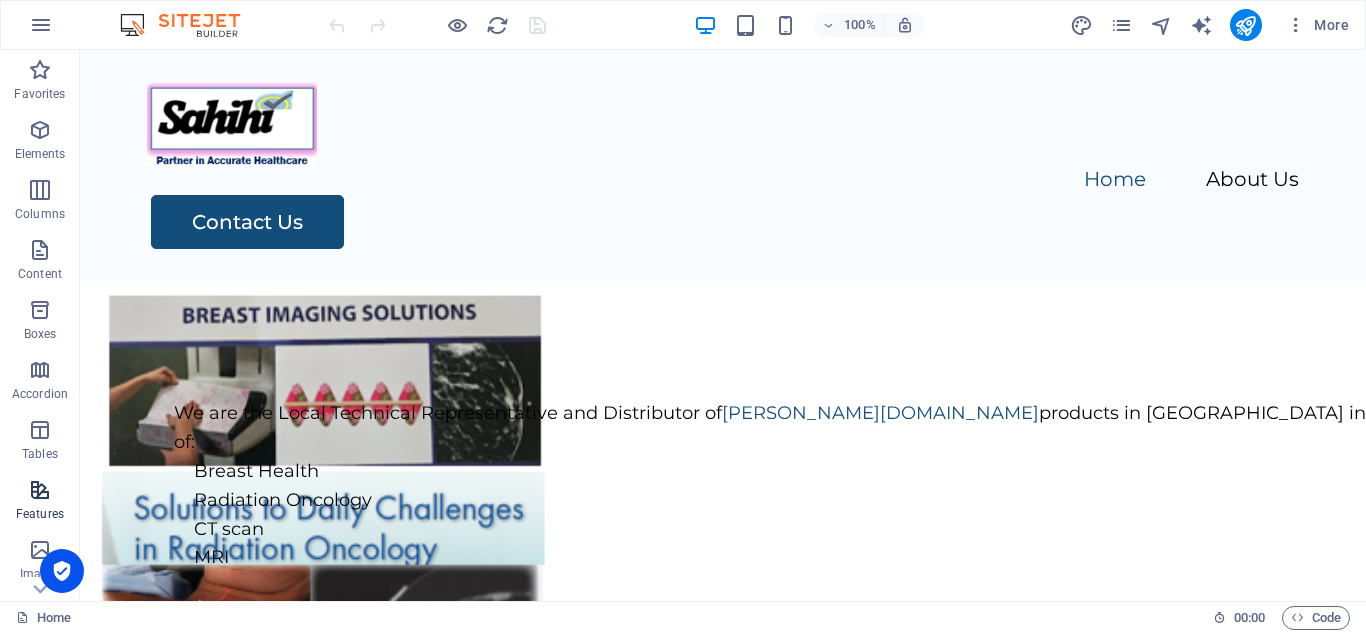 click at bounding box center (40, 490) 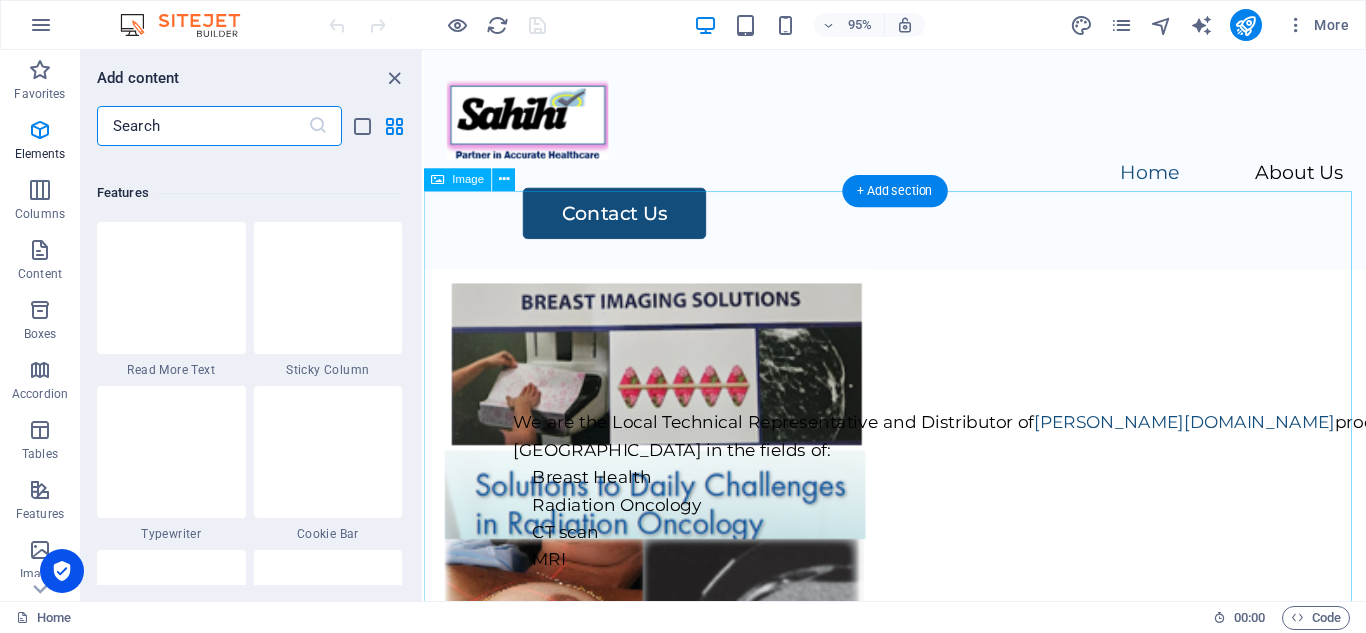 scroll, scrollTop: 7631, scrollLeft: 0, axis: vertical 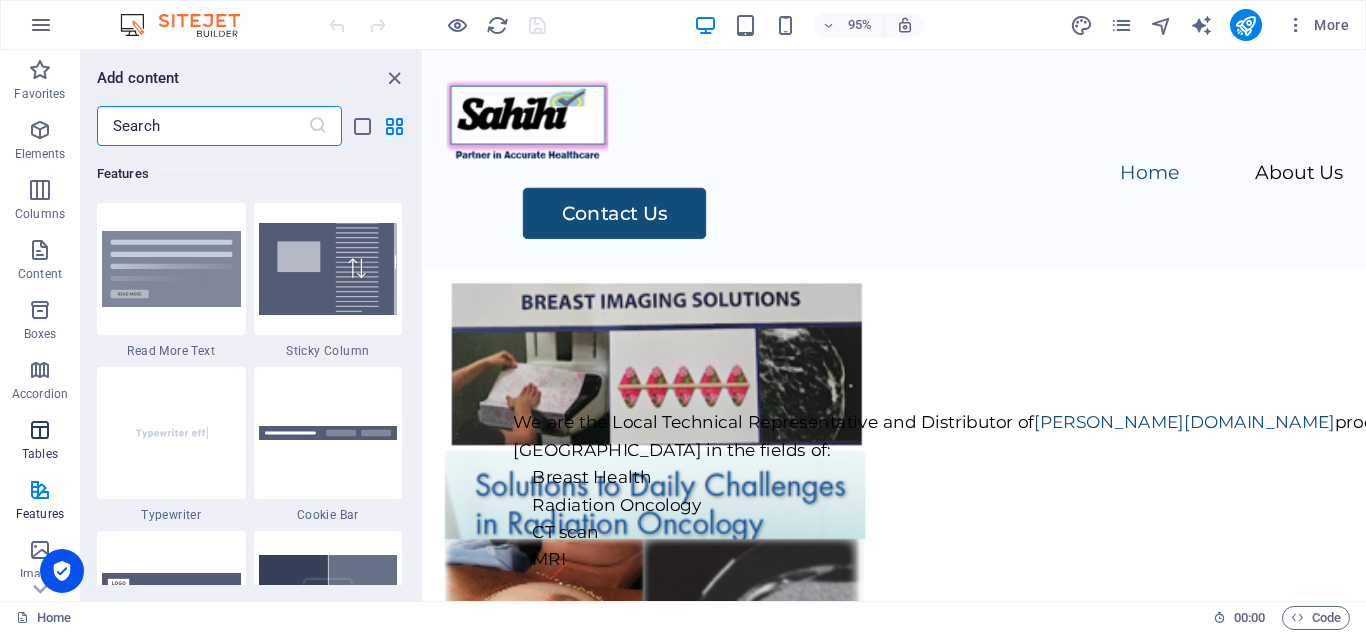 click on "Tables" at bounding box center (40, 442) 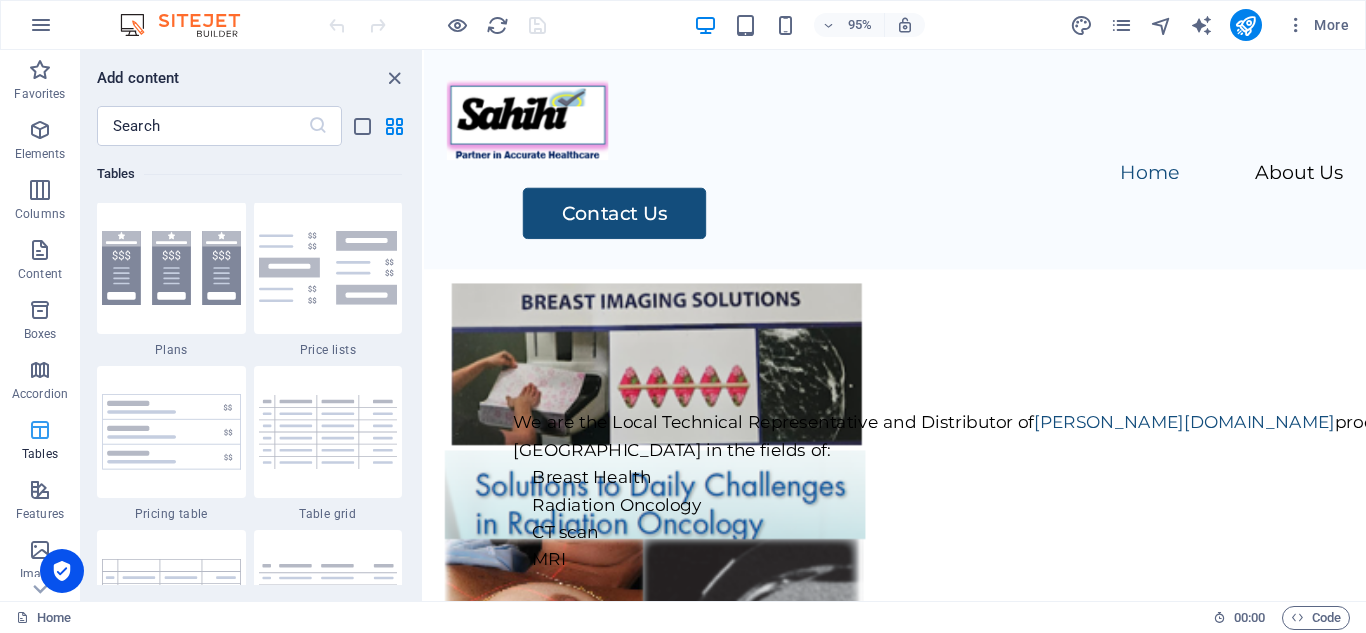 scroll, scrollTop: 6762, scrollLeft: 0, axis: vertical 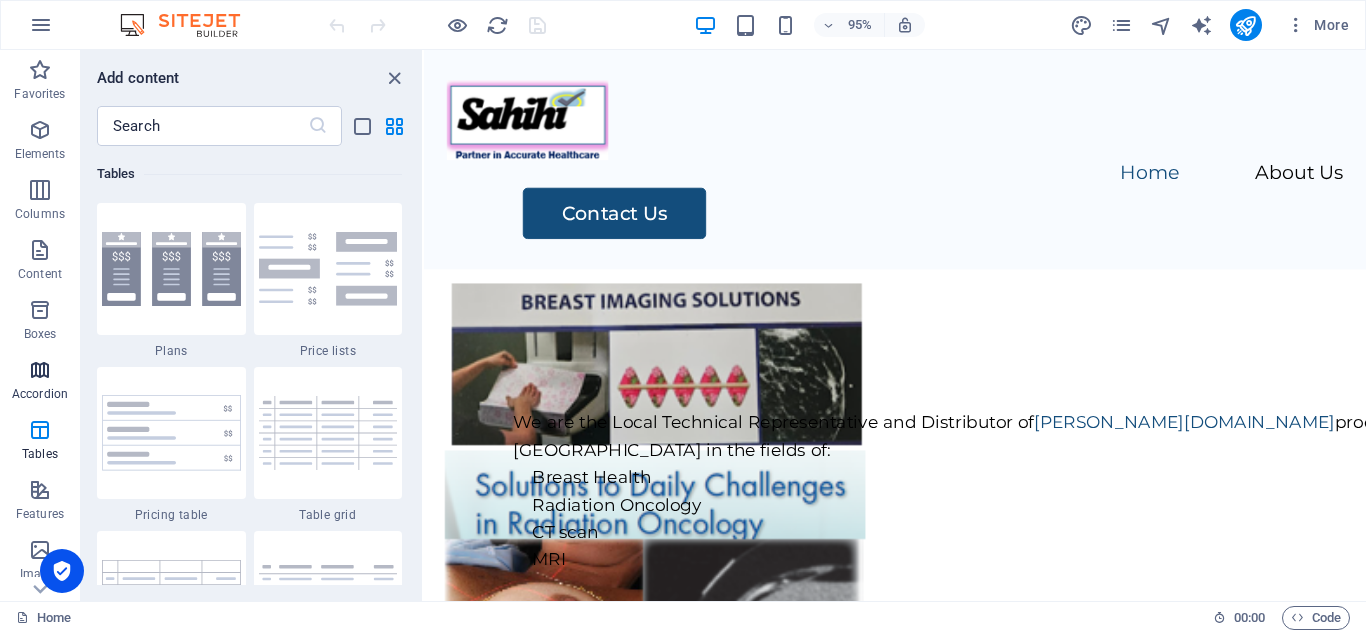 click on "Accordion" at bounding box center [40, 382] 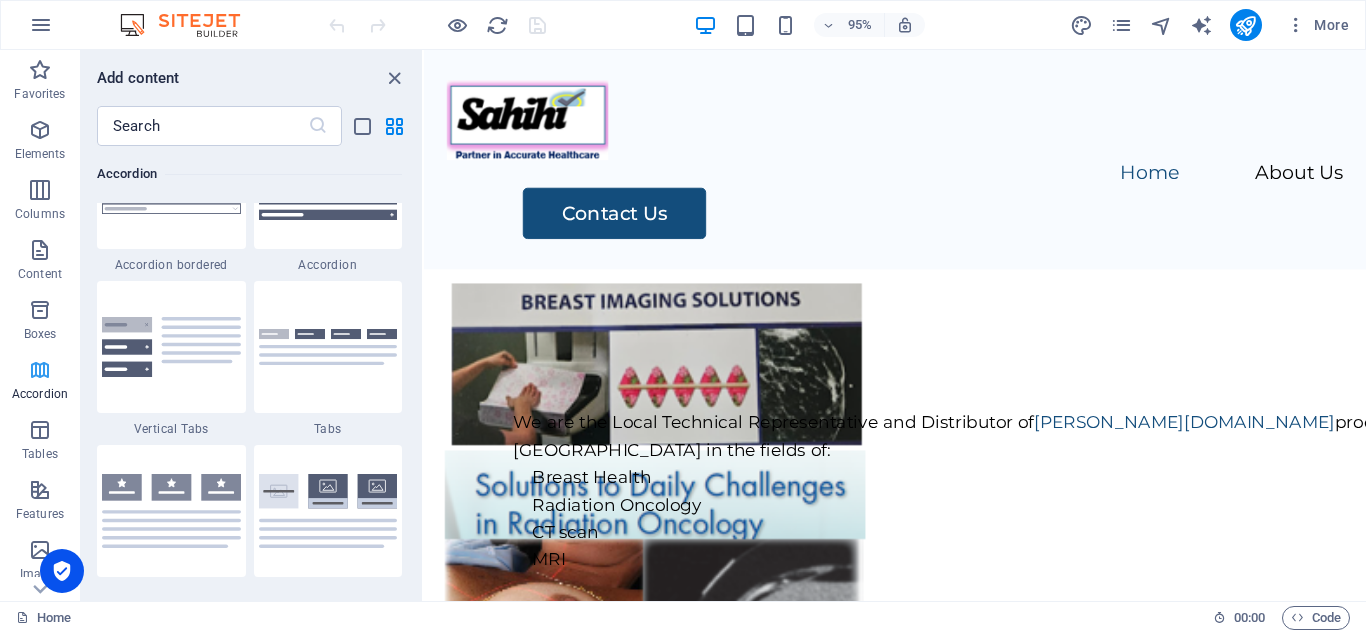 scroll, scrollTop: 6221, scrollLeft: 0, axis: vertical 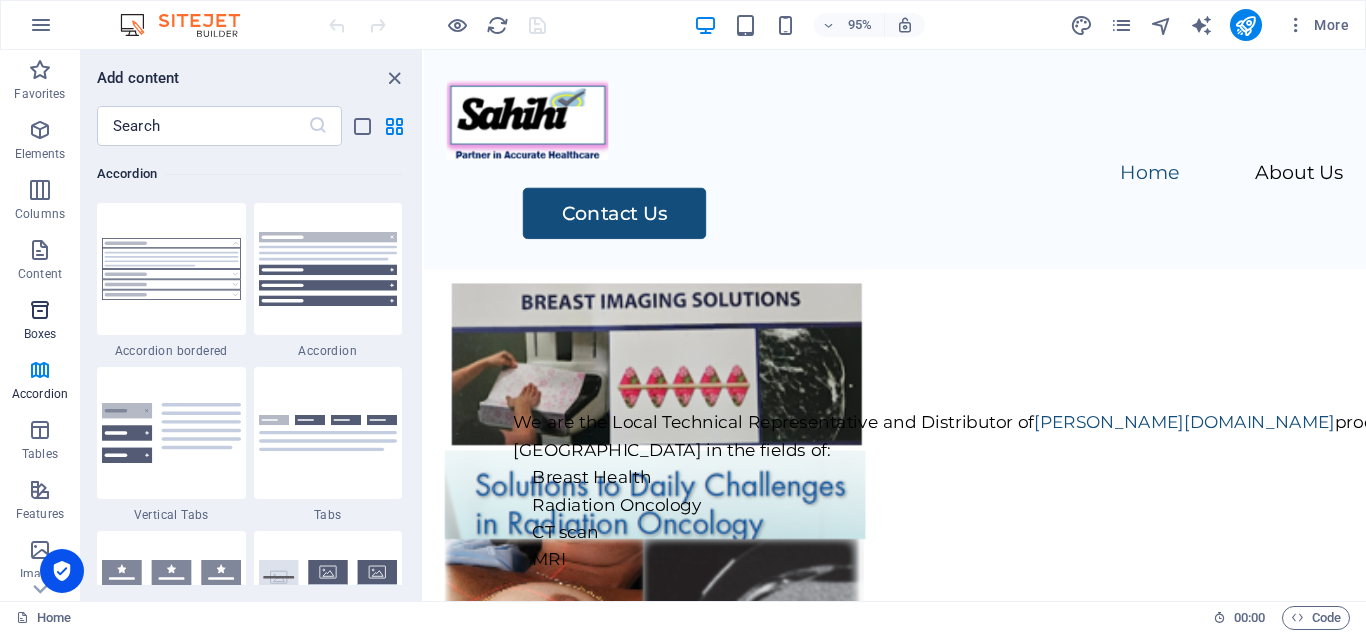 click on "Boxes" at bounding box center (40, 322) 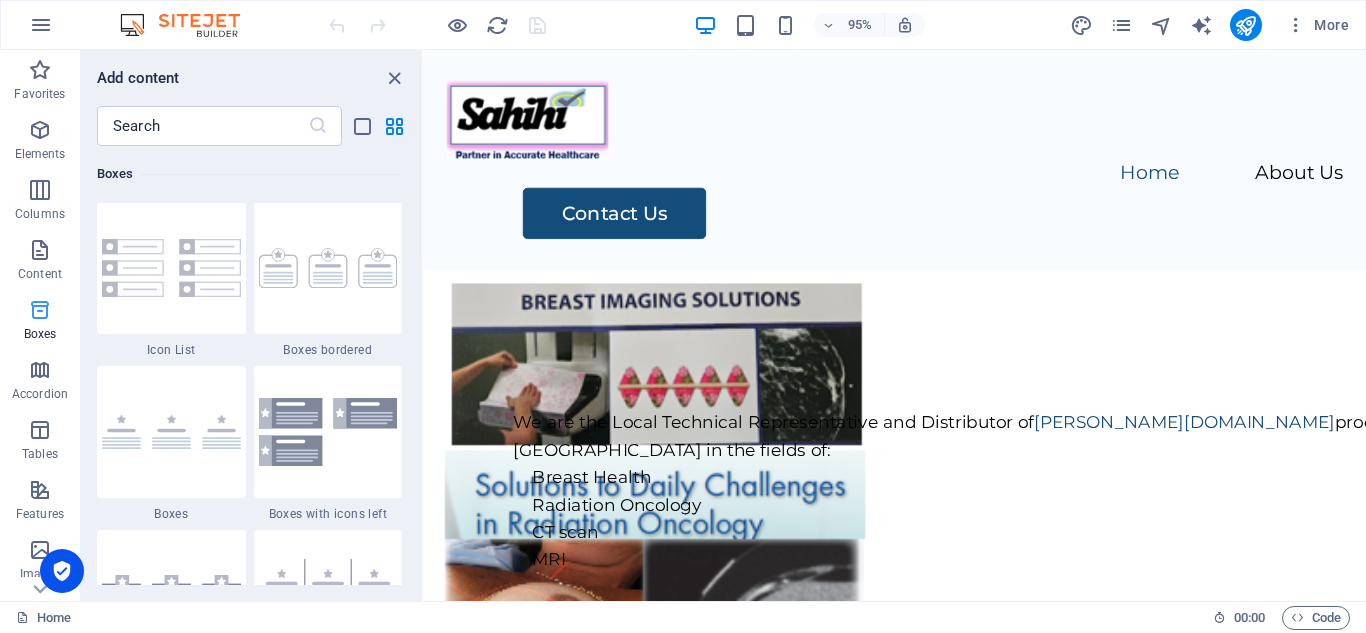 scroll, scrollTop: 5352, scrollLeft: 0, axis: vertical 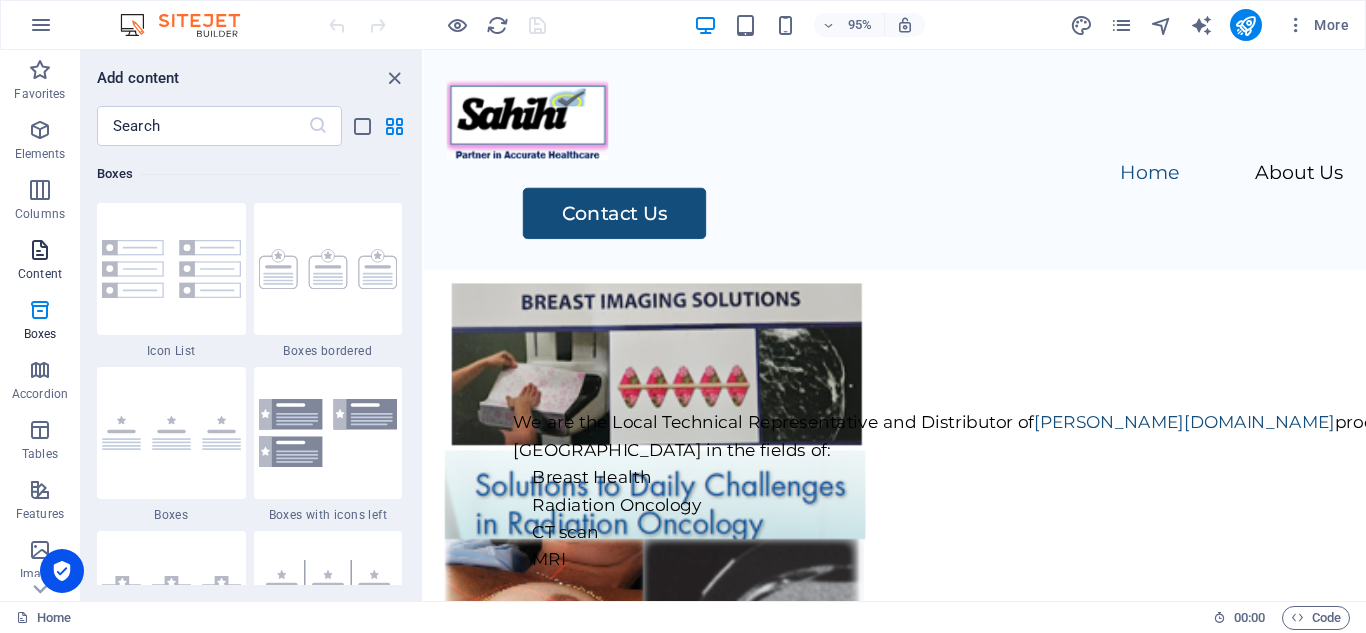 click on "Content" at bounding box center [40, 262] 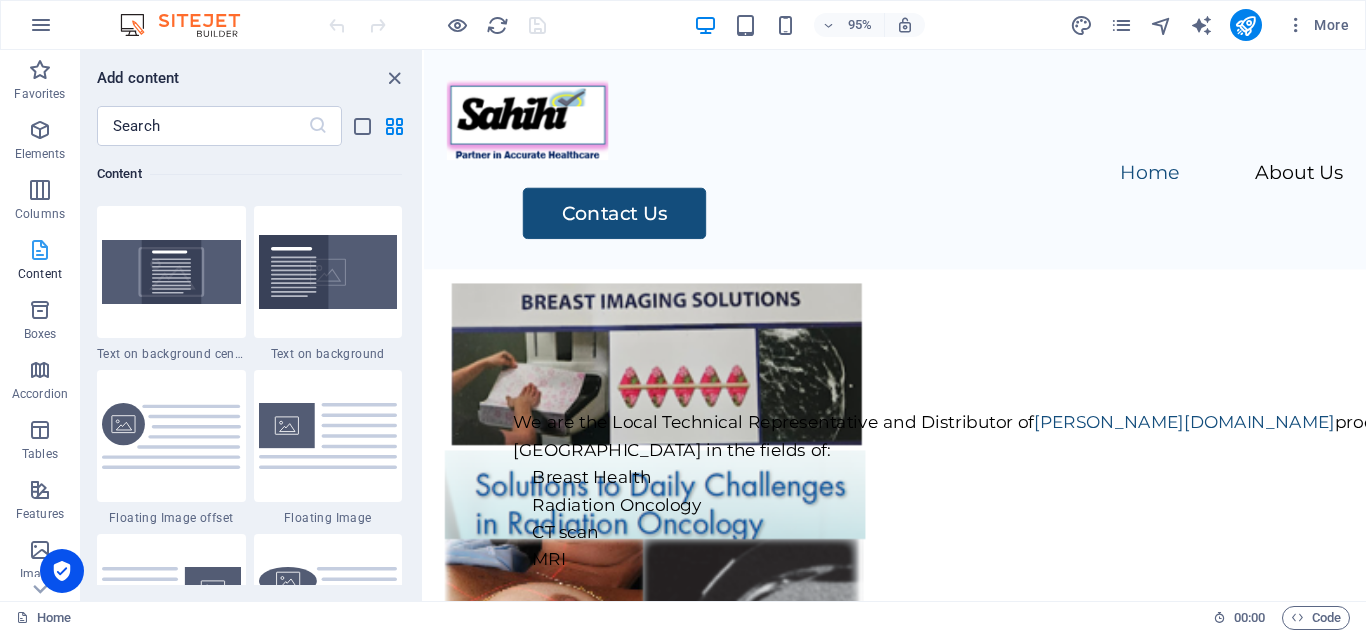 scroll, scrollTop: 3499, scrollLeft: 0, axis: vertical 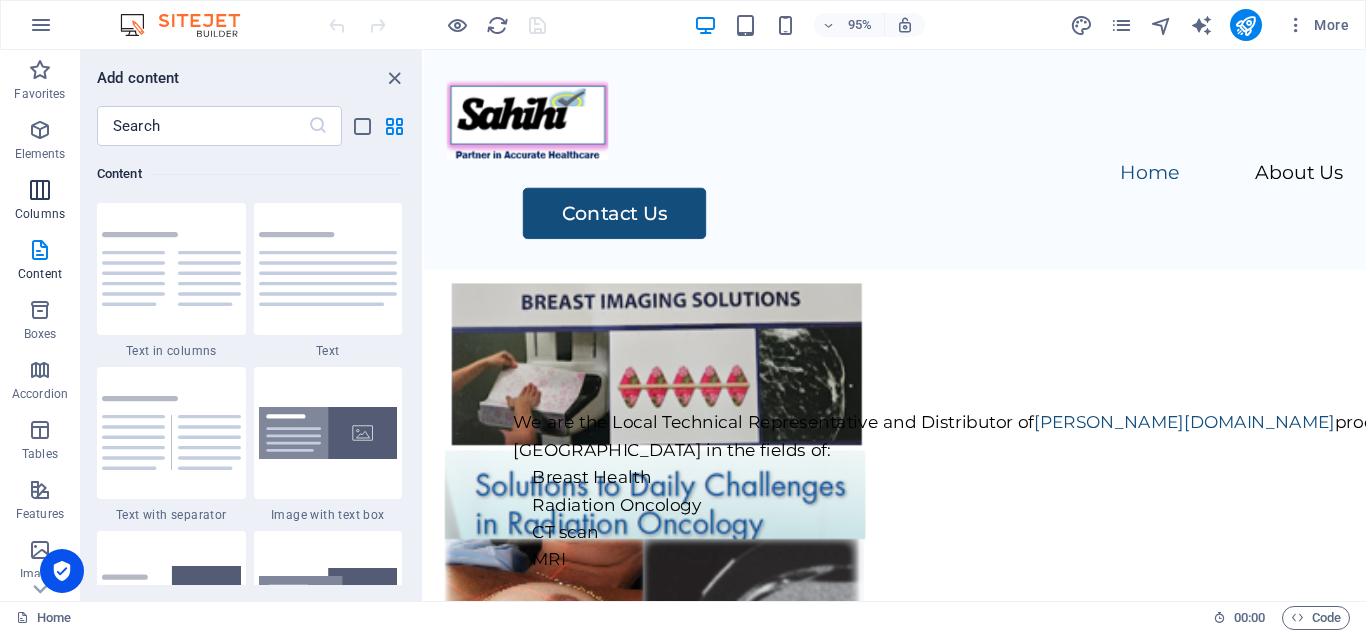 click on "Columns" at bounding box center (40, 202) 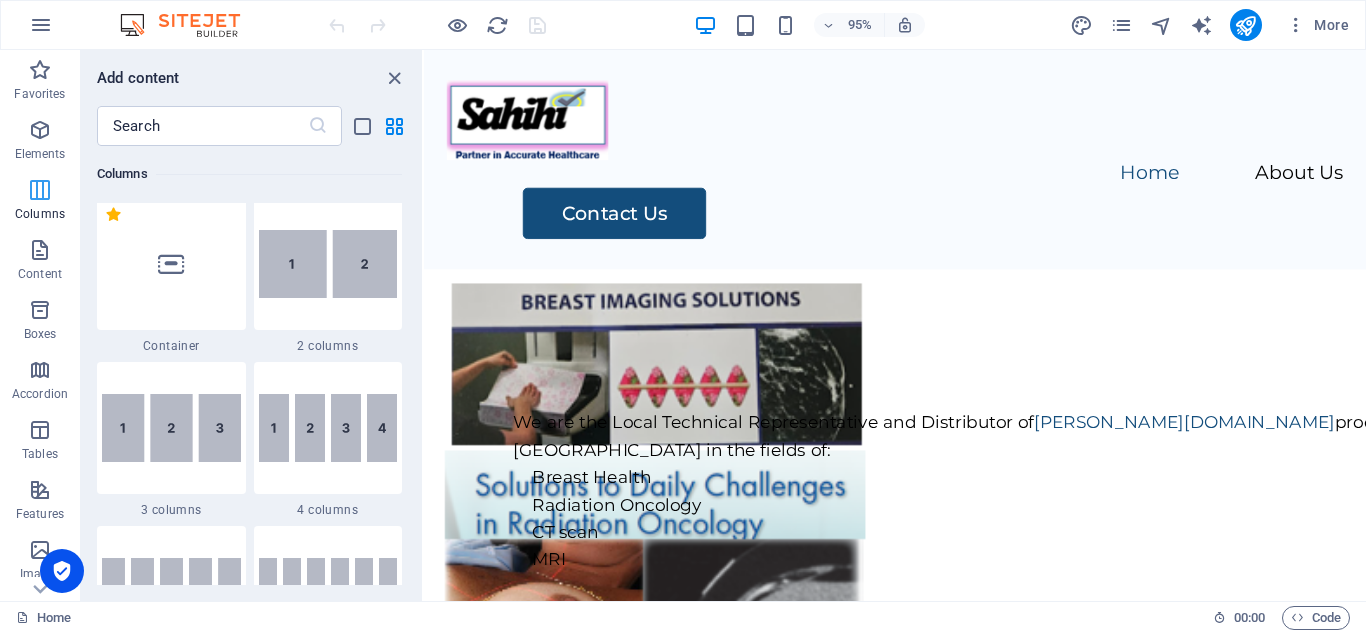 scroll, scrollTop: 990, scrollLeft: 0, axis: vertical 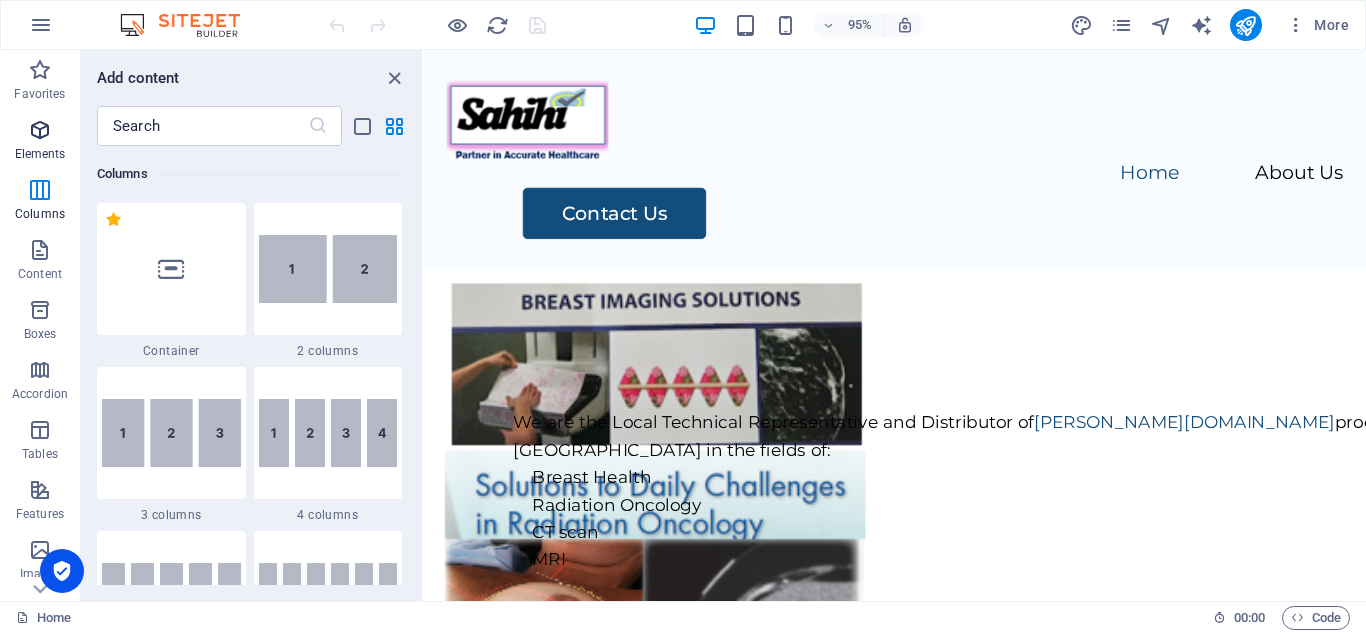 click on "Elements" at bounding box center [40, 154] 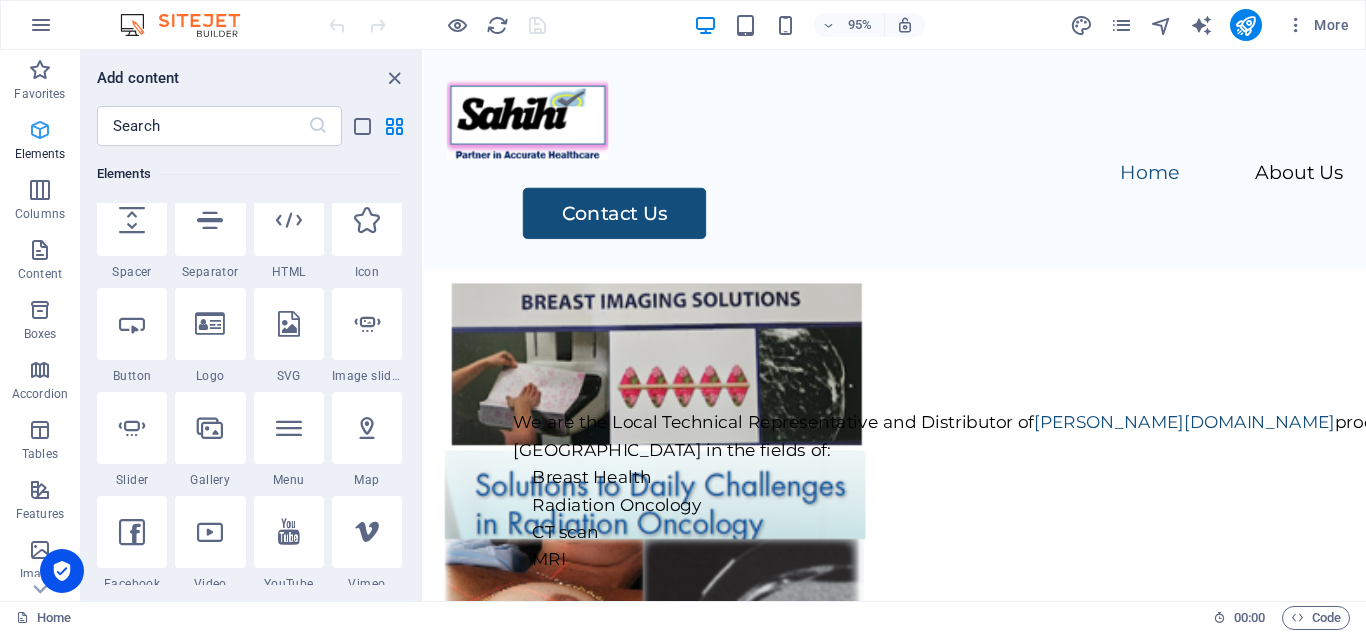 scroll, scrollTop: 213, scrollLeft: 0, axis: vertical 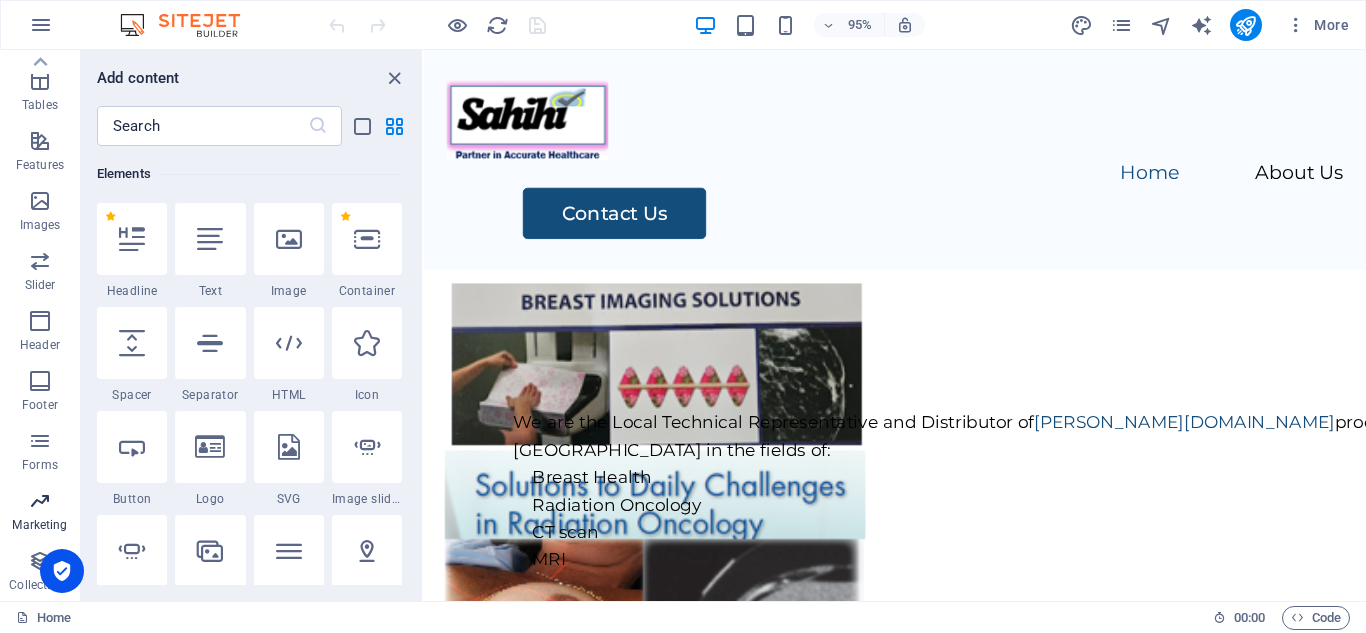 click at bounding box center [40, 501] 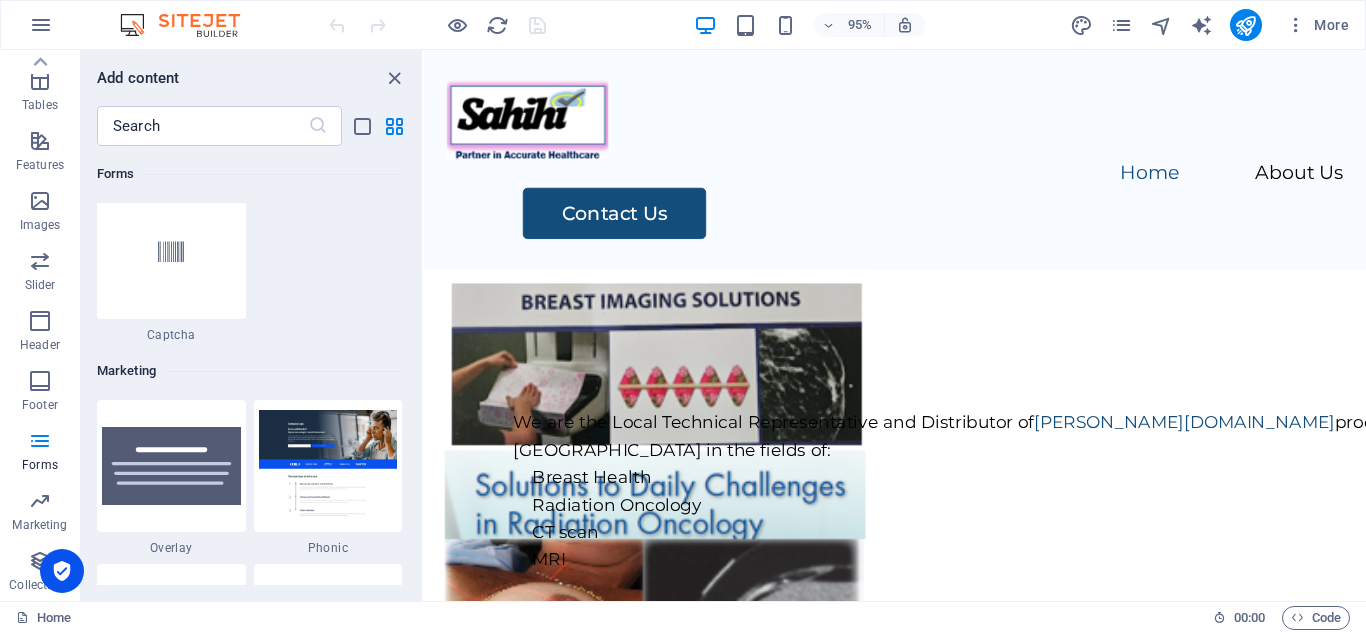 scroll, scrollTop: 15825, scrollLeft: 0, axis: vertical 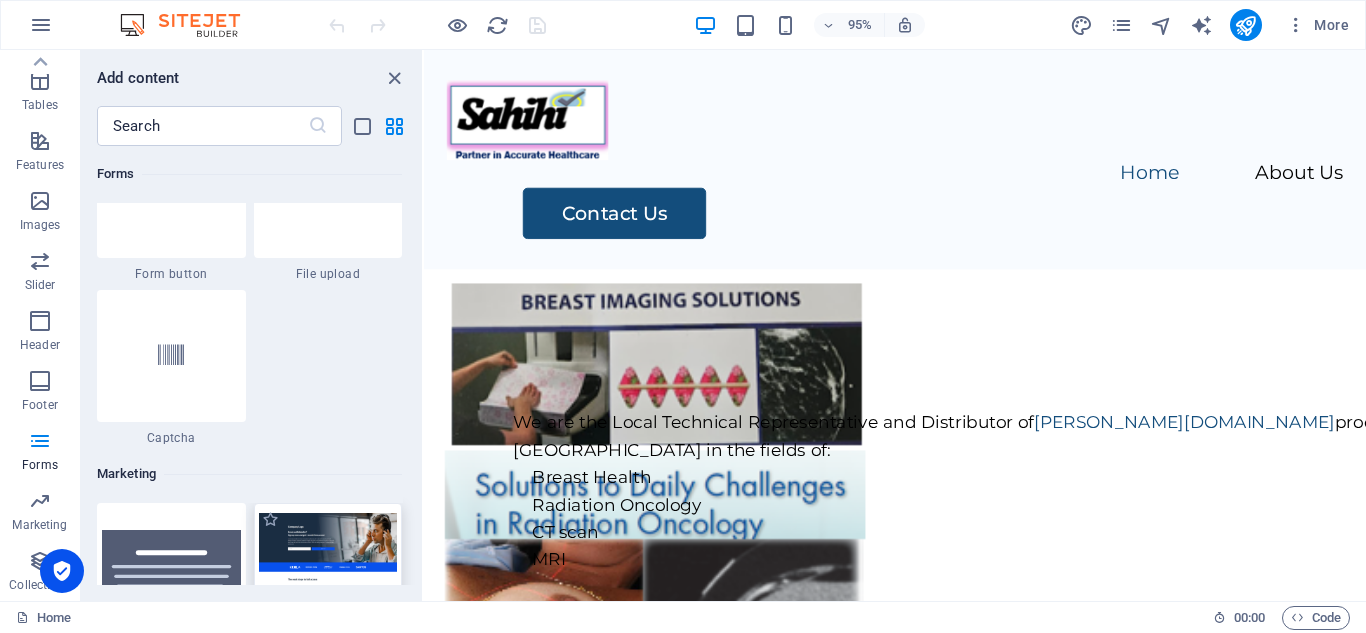 click at bounding box center [328, 568] 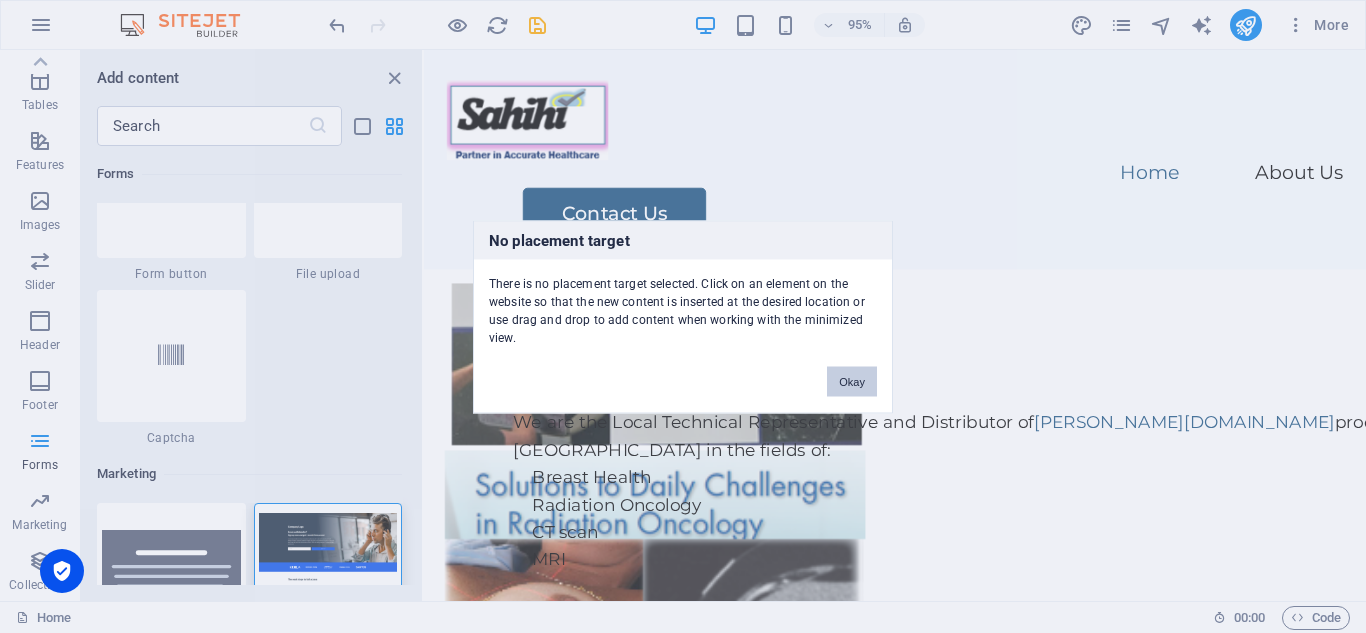 click on "Okay" at bounding box center (852, 381) 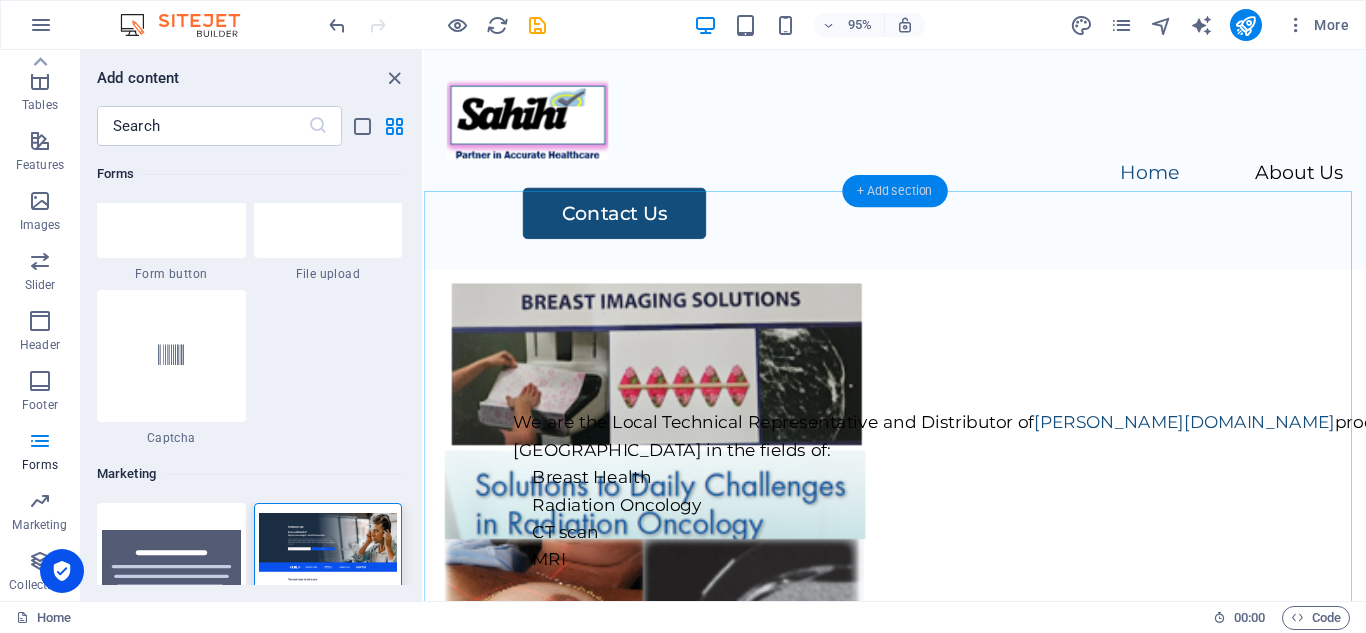 click on "+ Add section" at bounding box center (894, 190) 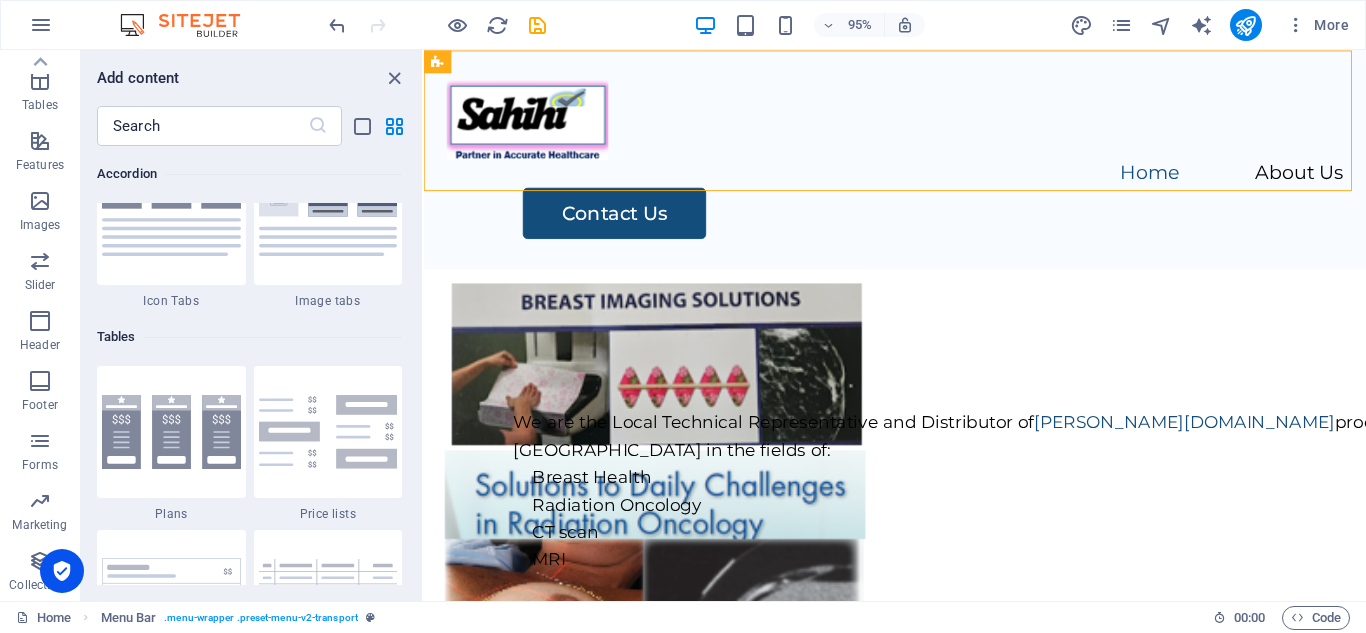scroll, scrollTop: 6799, scrollLeft: 0, axis: vertical 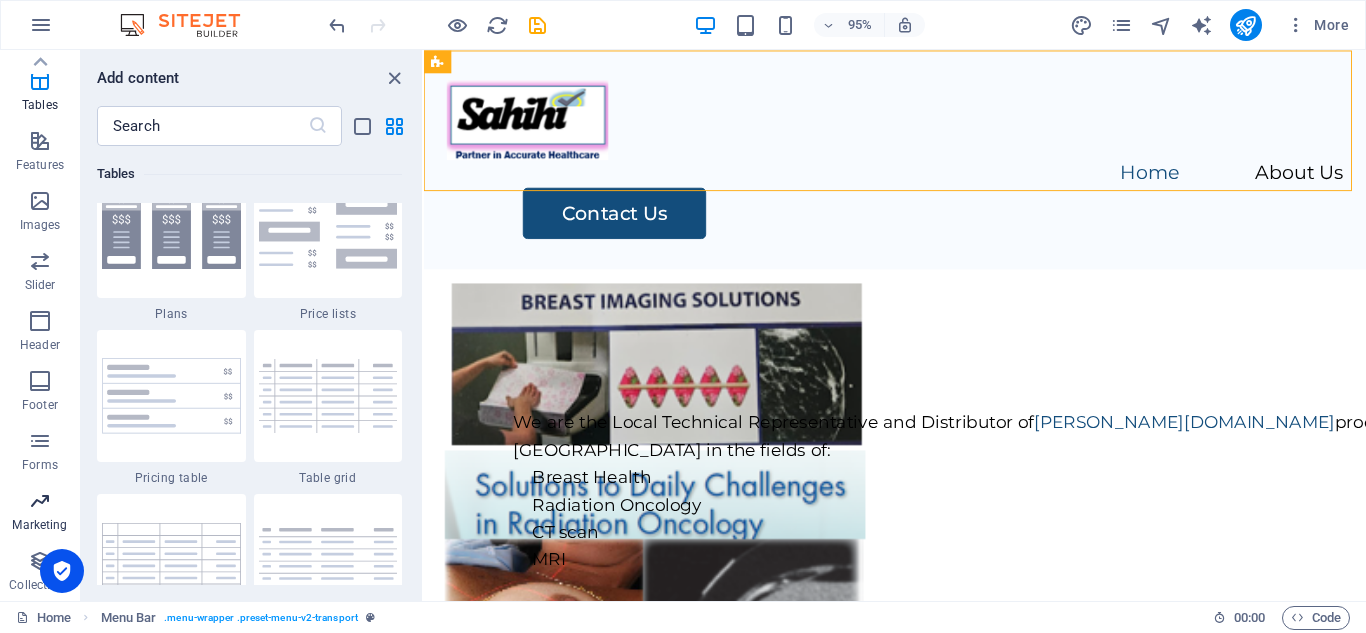click on "Marketing" at bounding box center (39, 525) 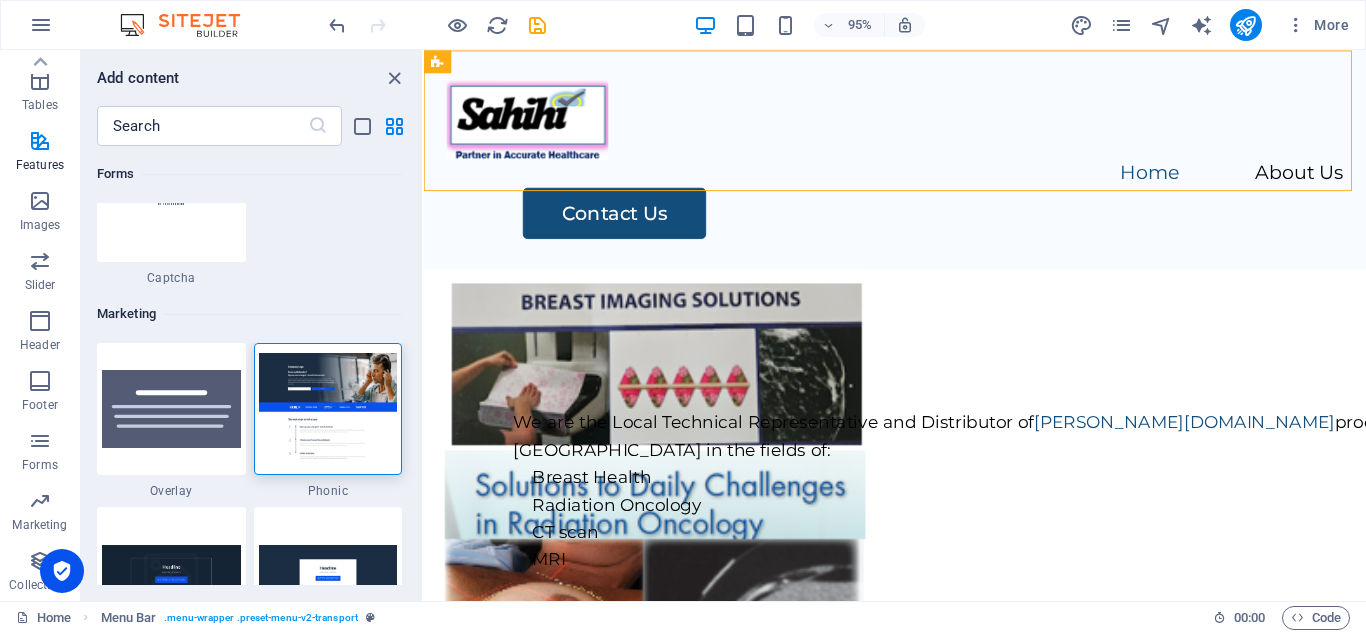 scroll, scrollTop: 16125, scrollLeft: 0, axis: vertical 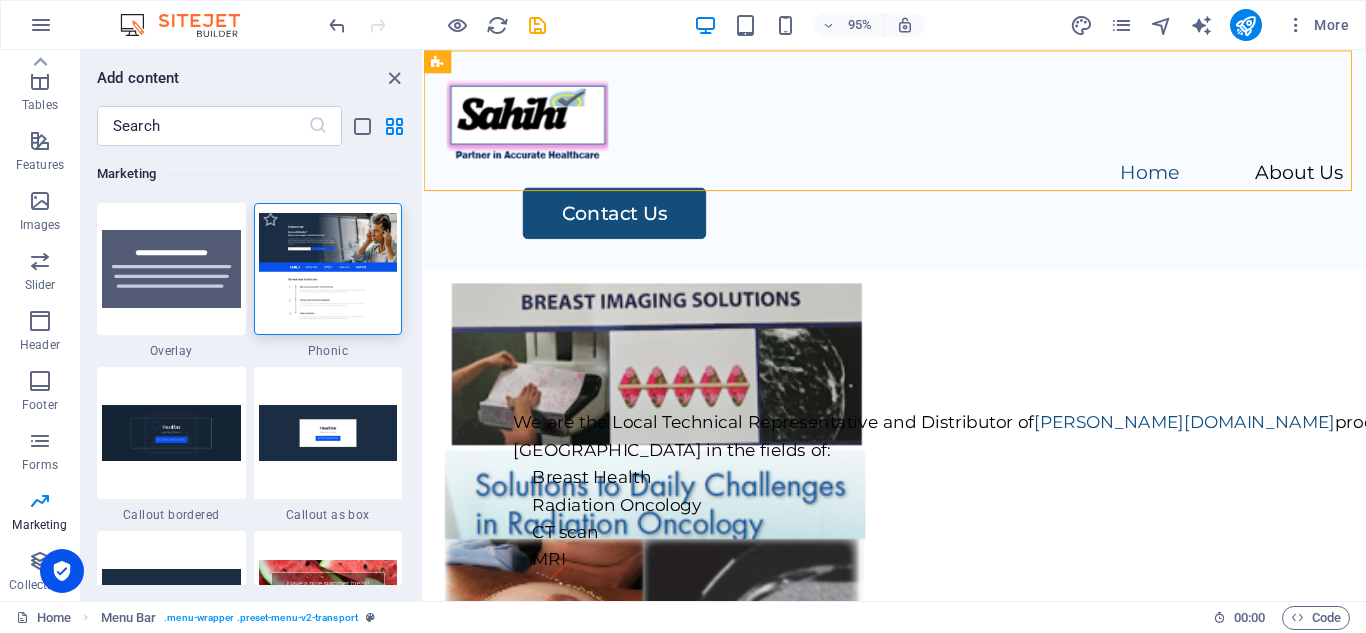 click at bounding box center [328, 268] 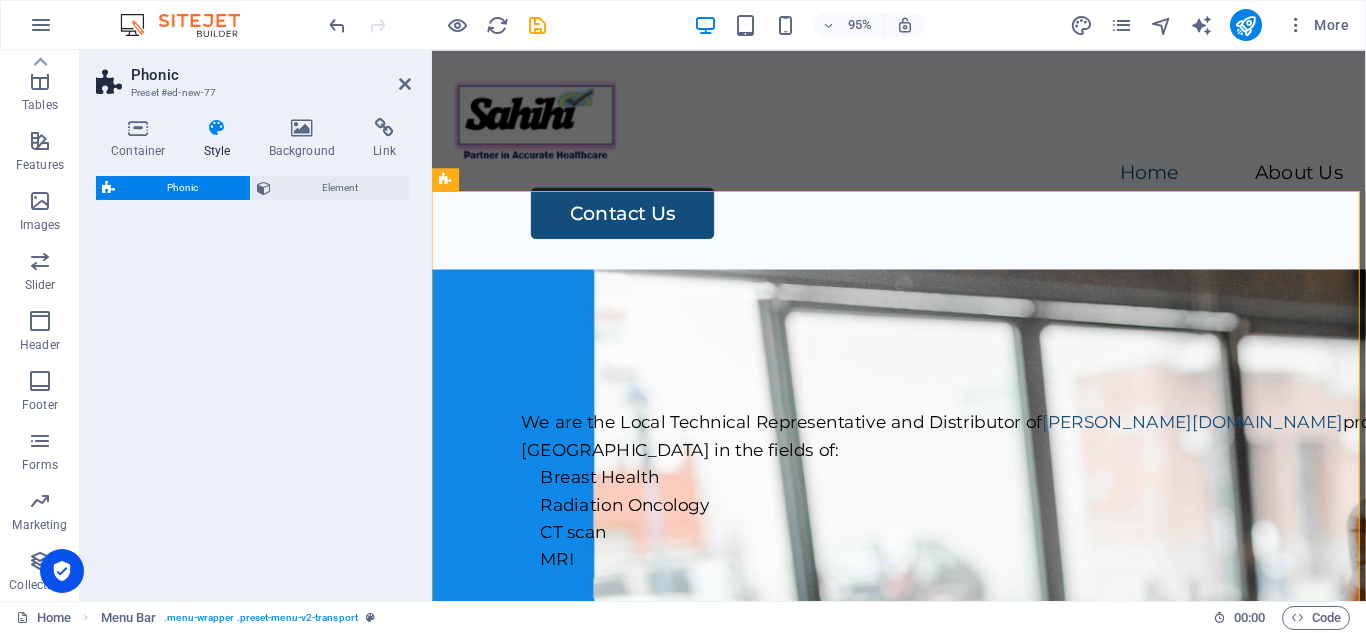 select on "%" 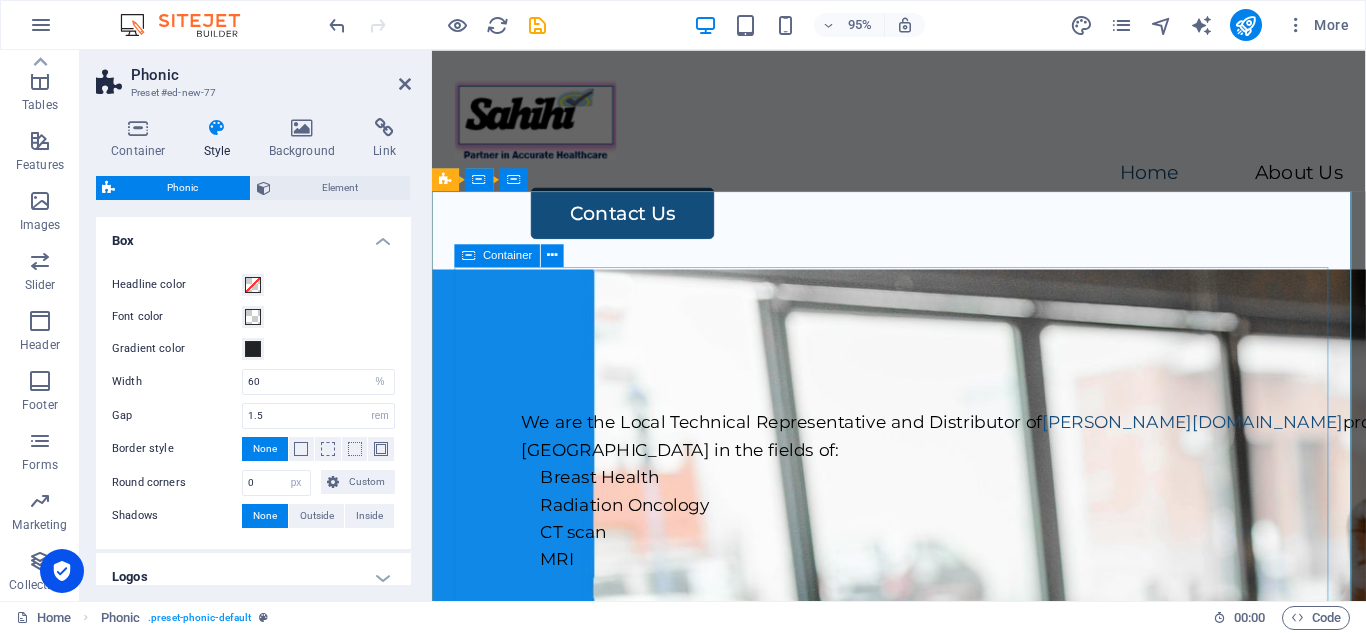 scroll, scrollTop: 0, scrollLeft: 0, axis: both 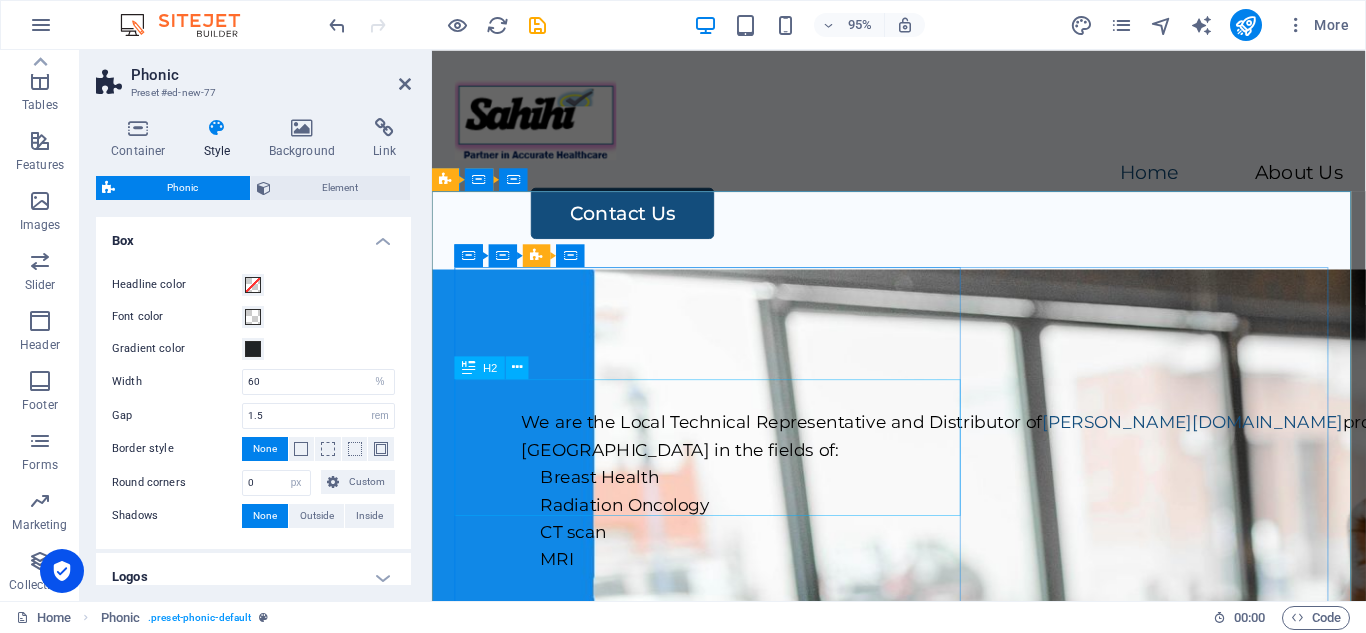 click on "Love audiobooks?" at bounding box center [923, 1505] 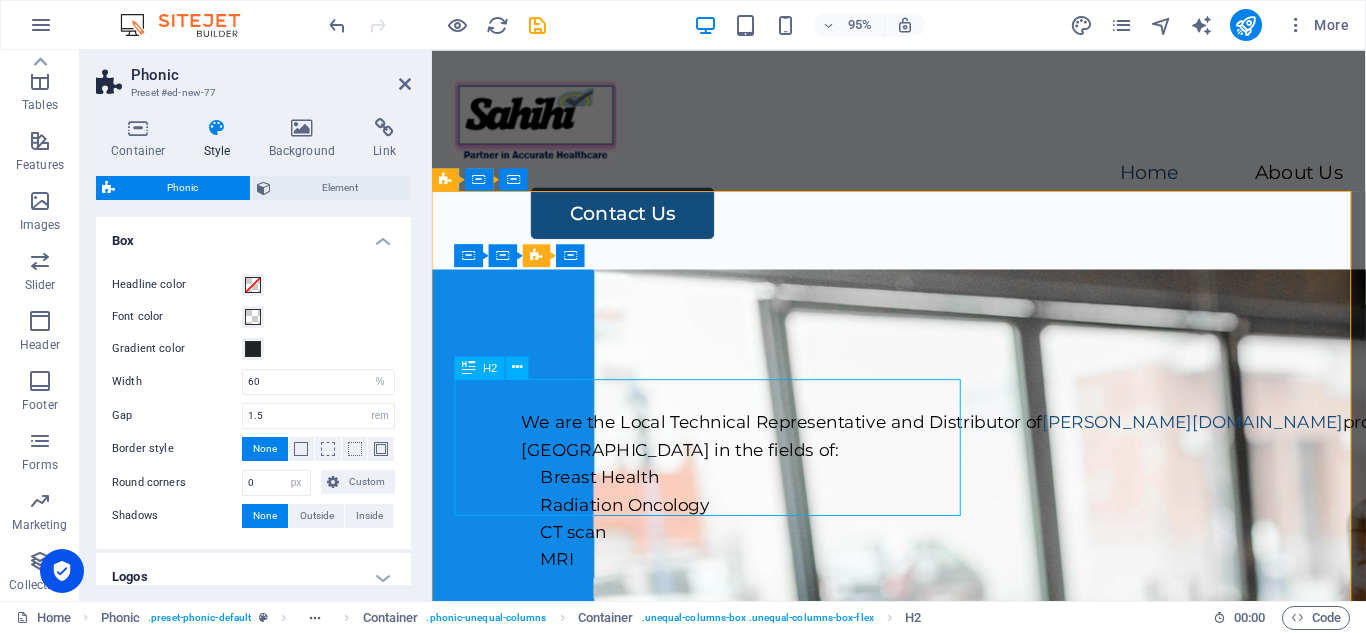 click on "Love audiobooks?" at bounding box center (923, 1505) 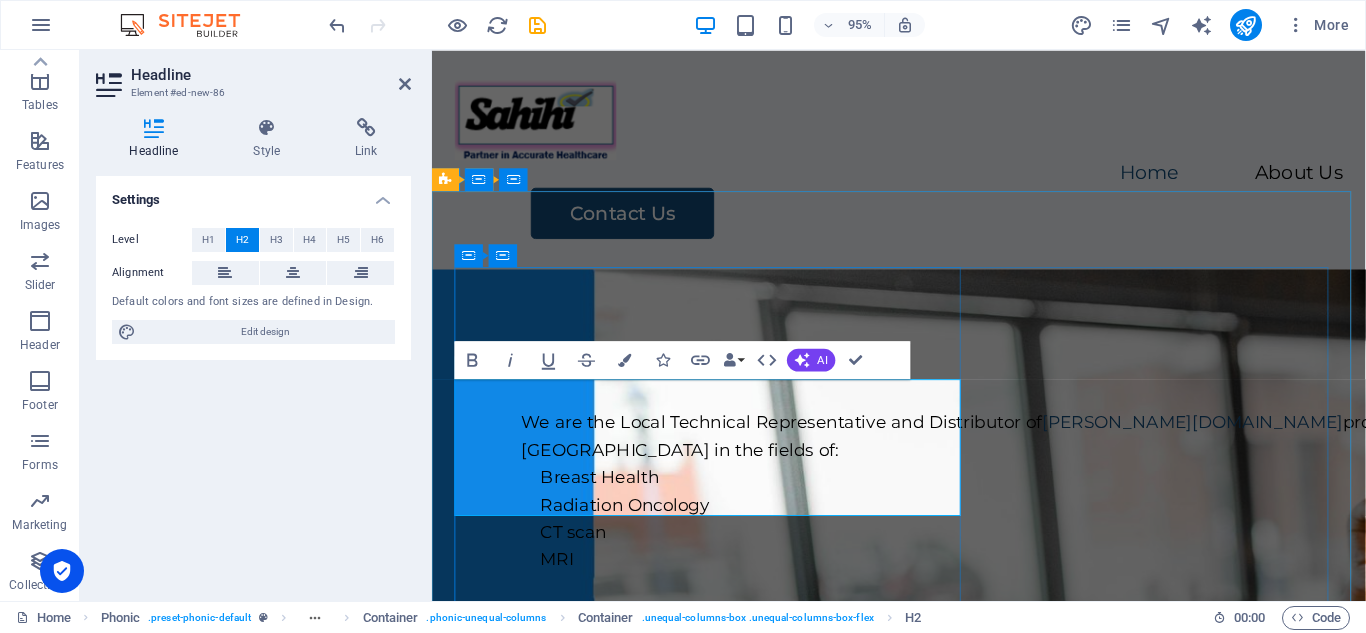 click on "Love audiobooks?" at bounding box center [923, 1505] 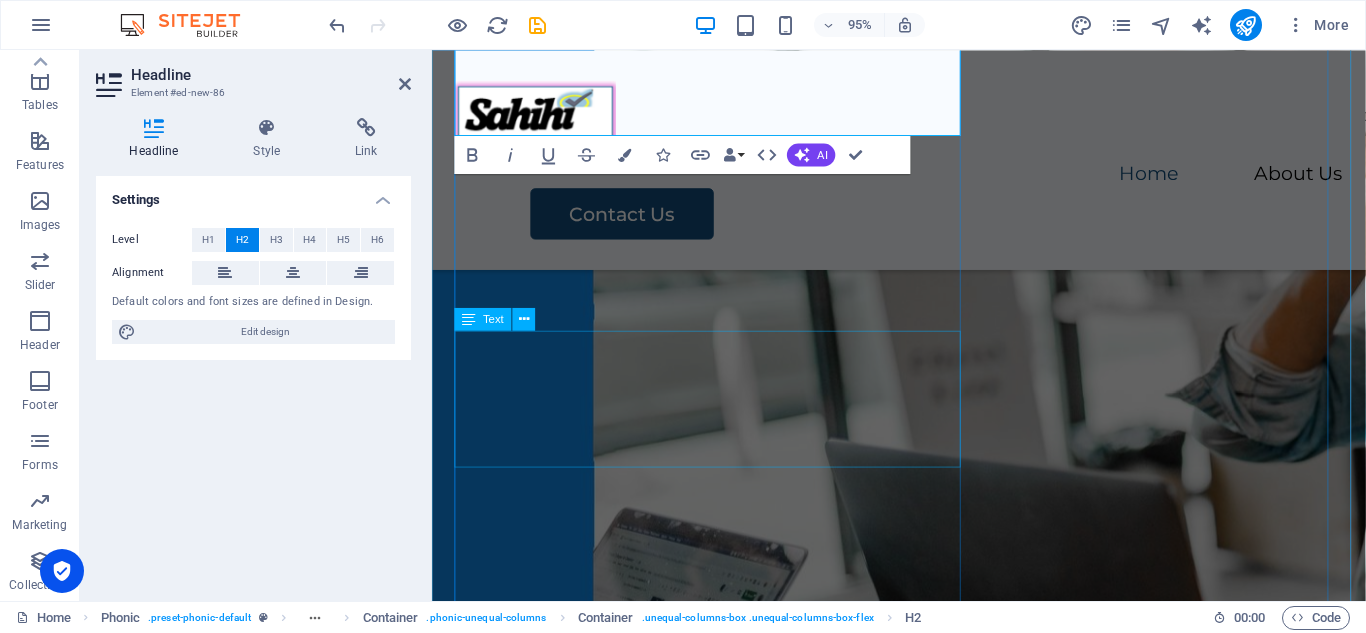 scroll, scrollTop: 200, scrollLeft: 0, axis: vertical 